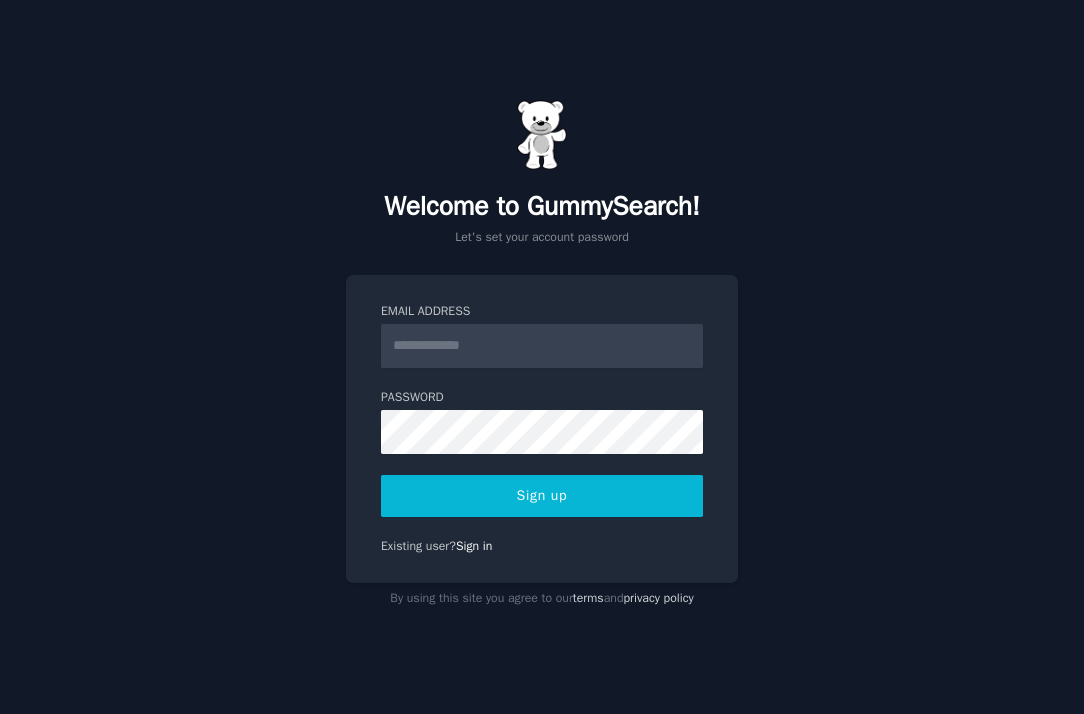 scroll, scrollTop: 0, scrollLeft: 0, axis: both 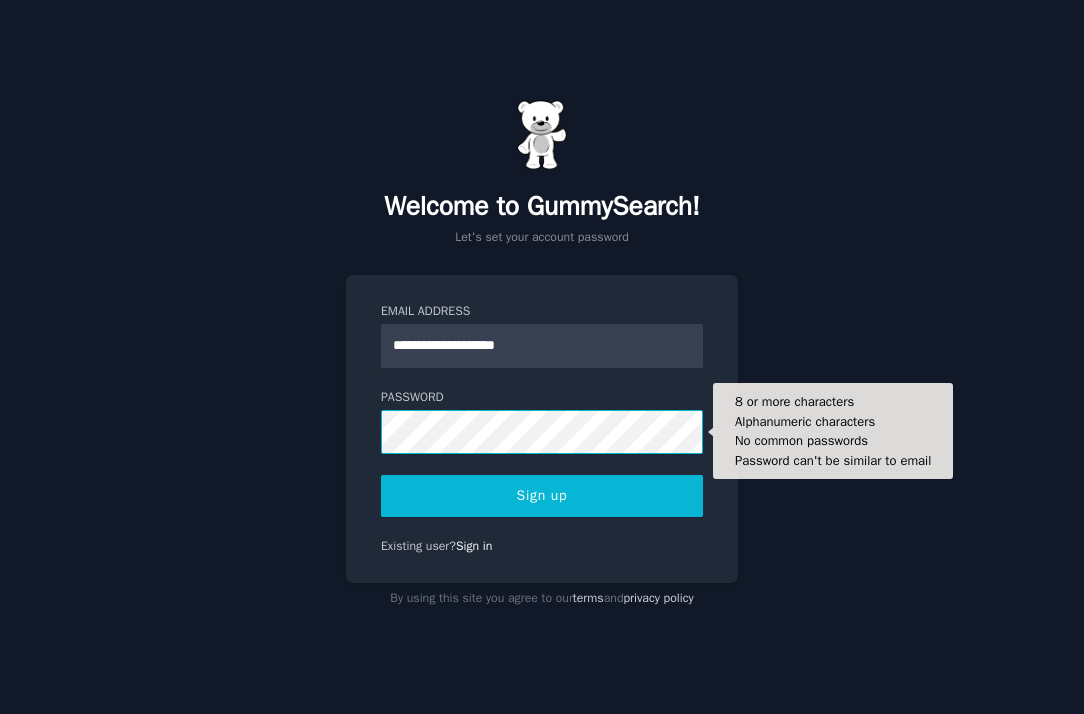 click on "Sign up" at bounding box center [542, 496] 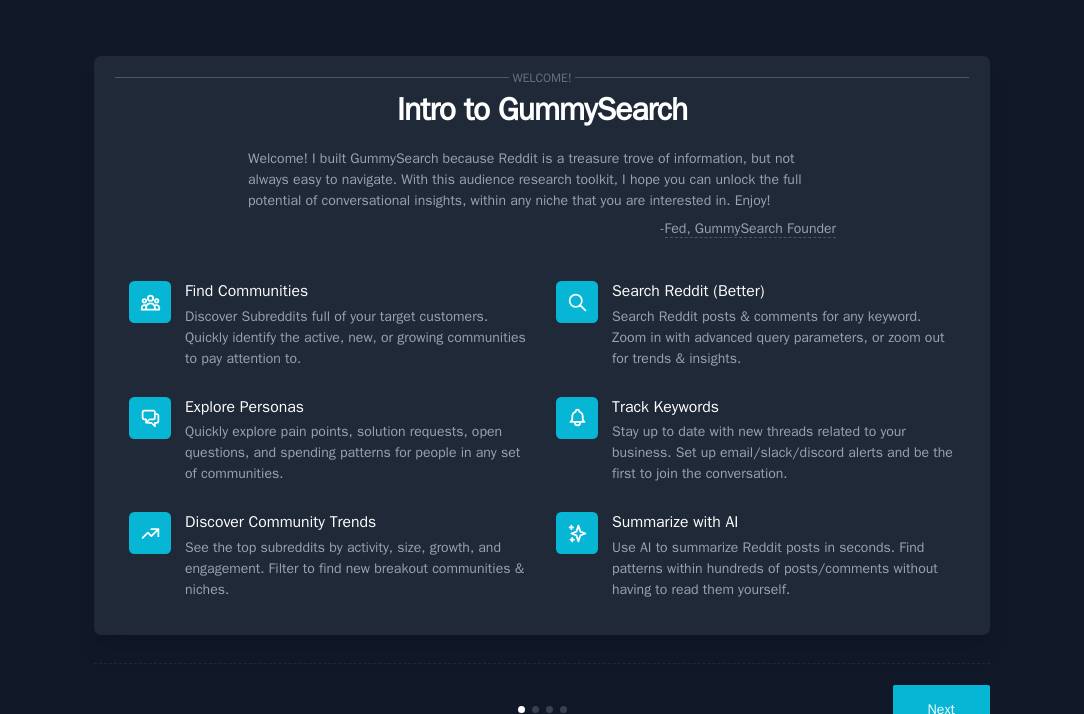 scroll, scrollTop: 0, scrollLeft: 0, axis: both 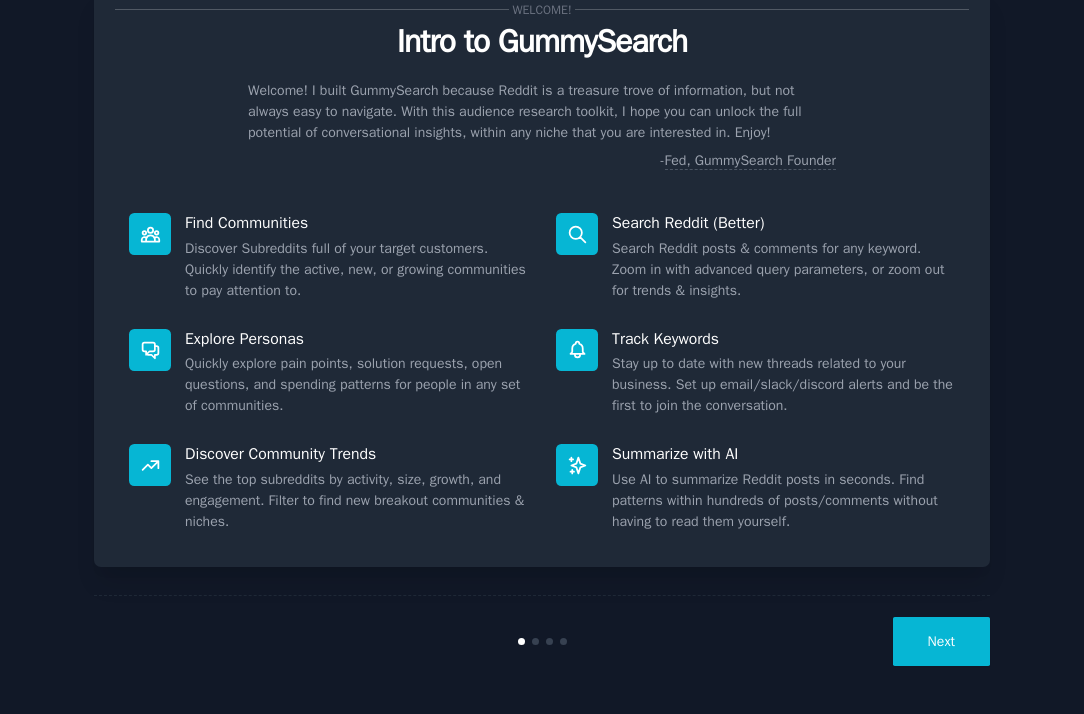 click on "Next" at bounding box center [941, 641] 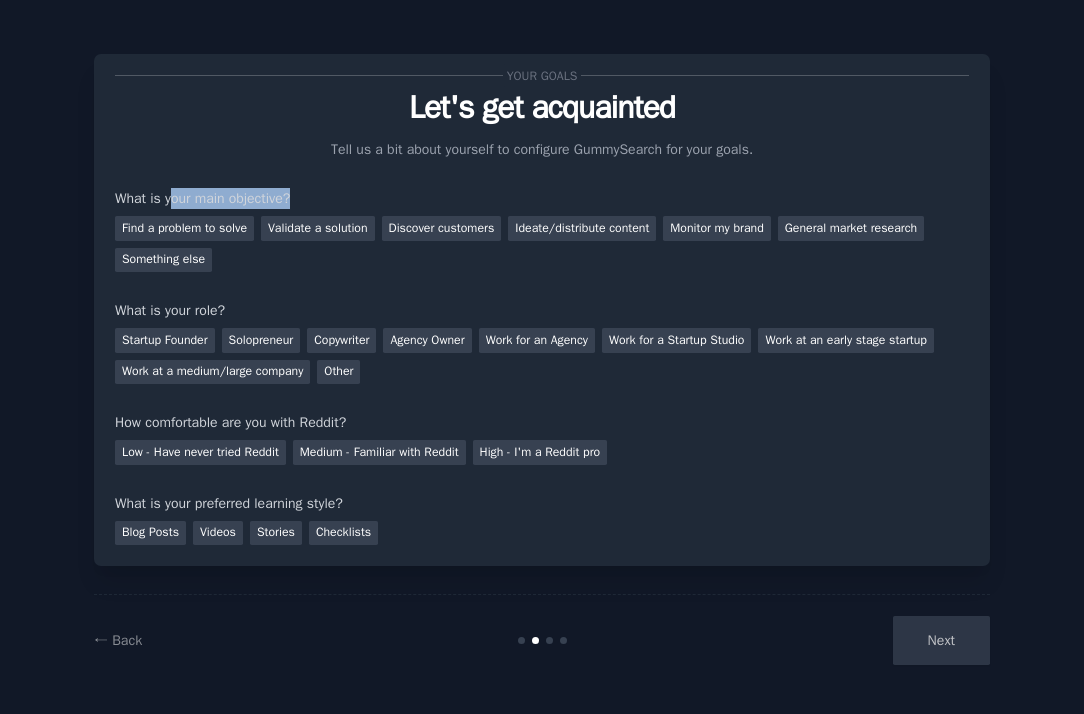 drag, startPoint x: 170, startPoint y: 195, endPoint x: 330, endPoint y: 201, distance: 160.11246 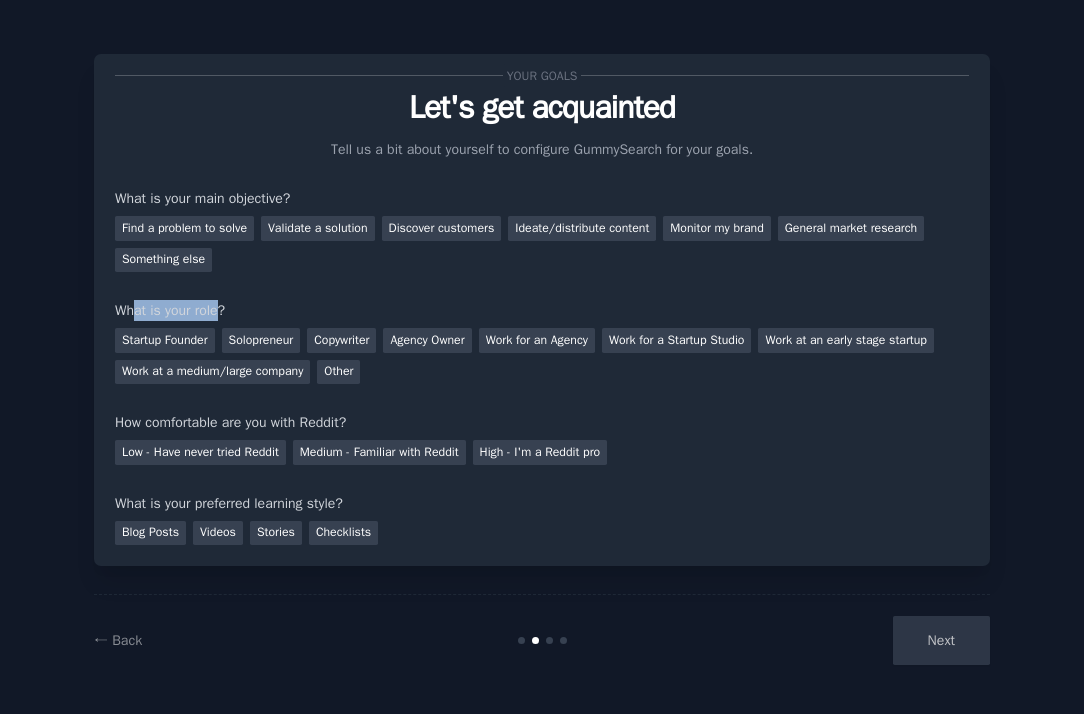 drag, startPoint x: 135, startPoint y: 308, endPoint x: 222, endPoint y: 309, distance: 87.005745 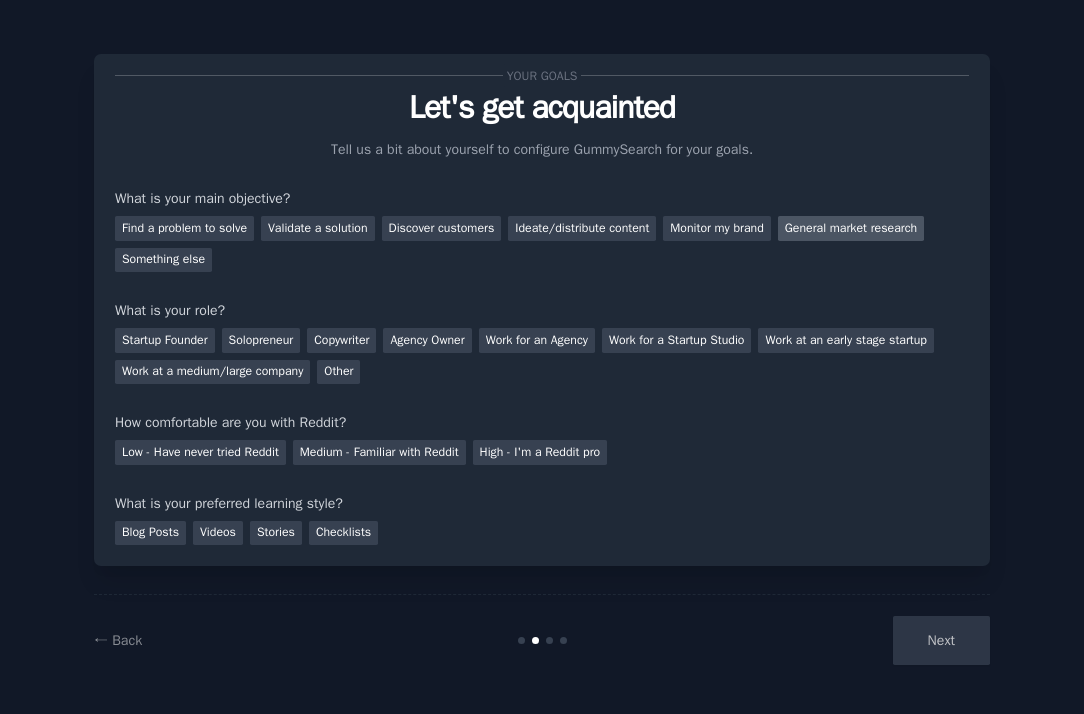 click on "General market research" at bounding box center [851, 228] 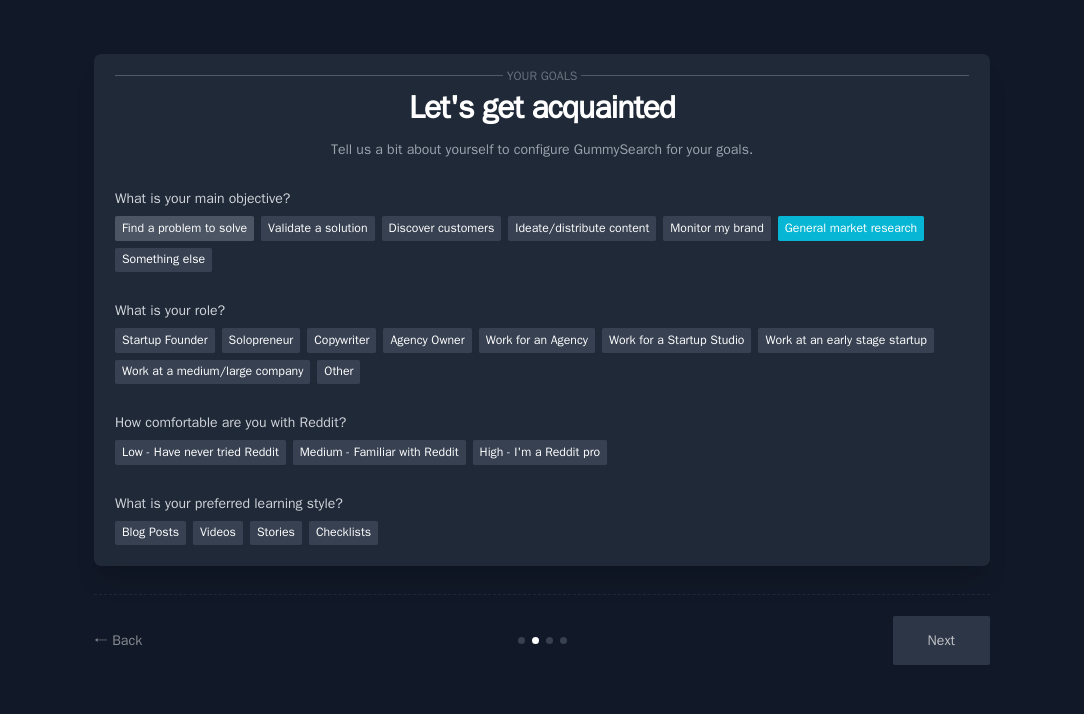 click on "Find a problem to solve" at bounding box center (184, 228) 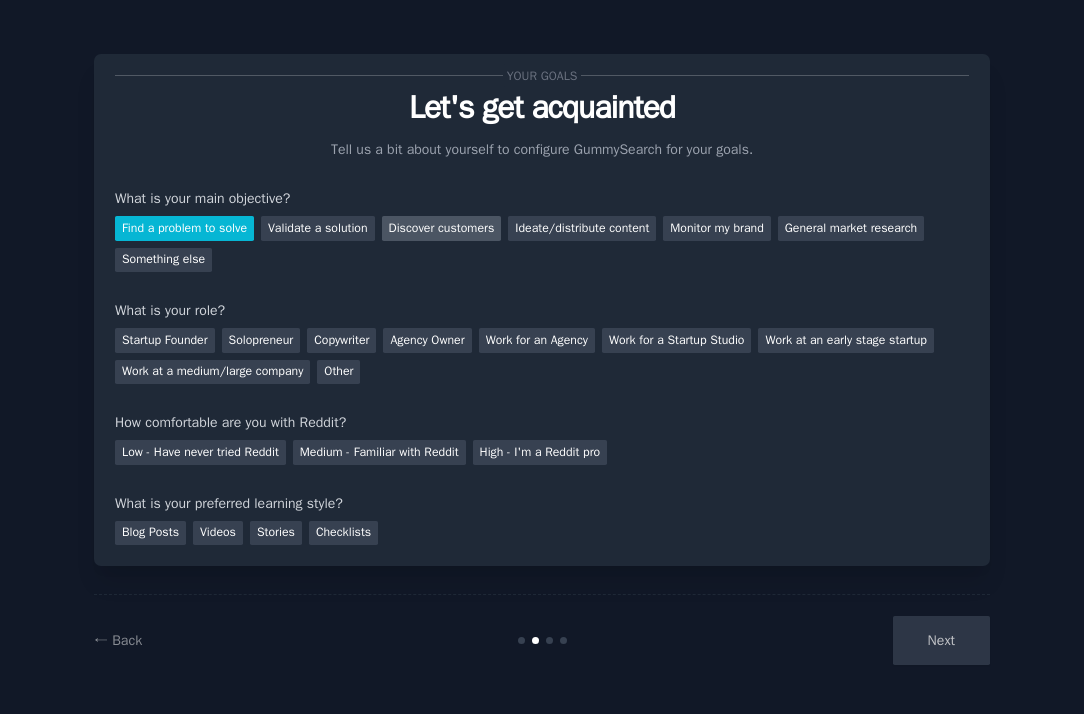 click on "Discover customers" at bounding box center (442, 228) 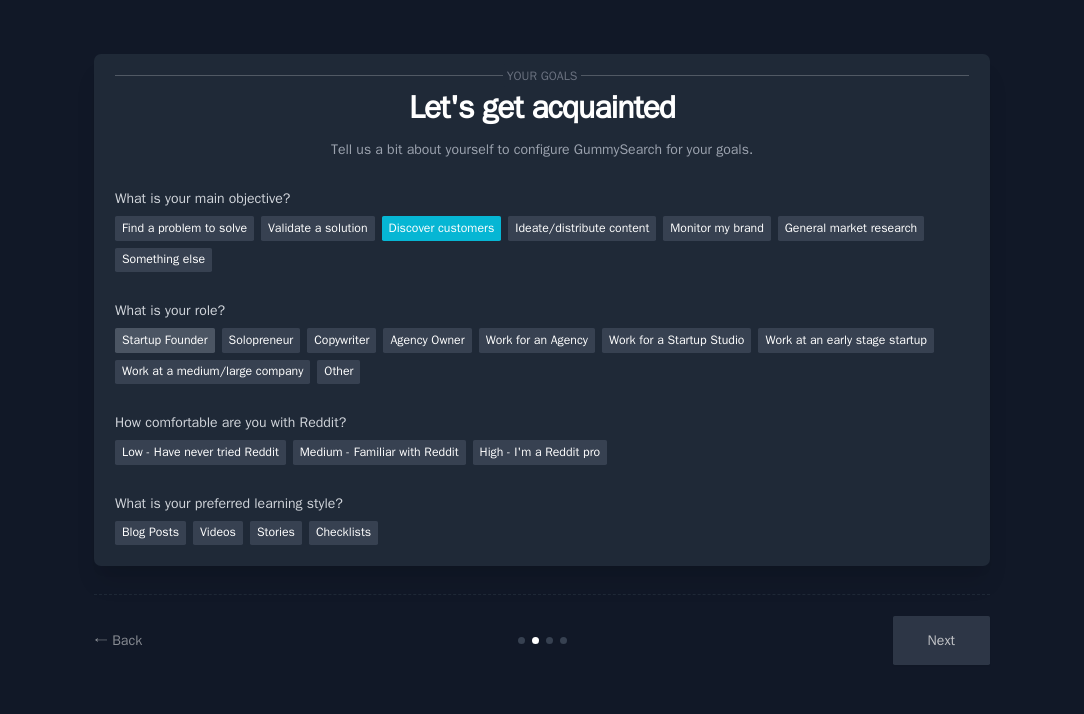 click on "Startup Founder" at bounding box center (165, 340) 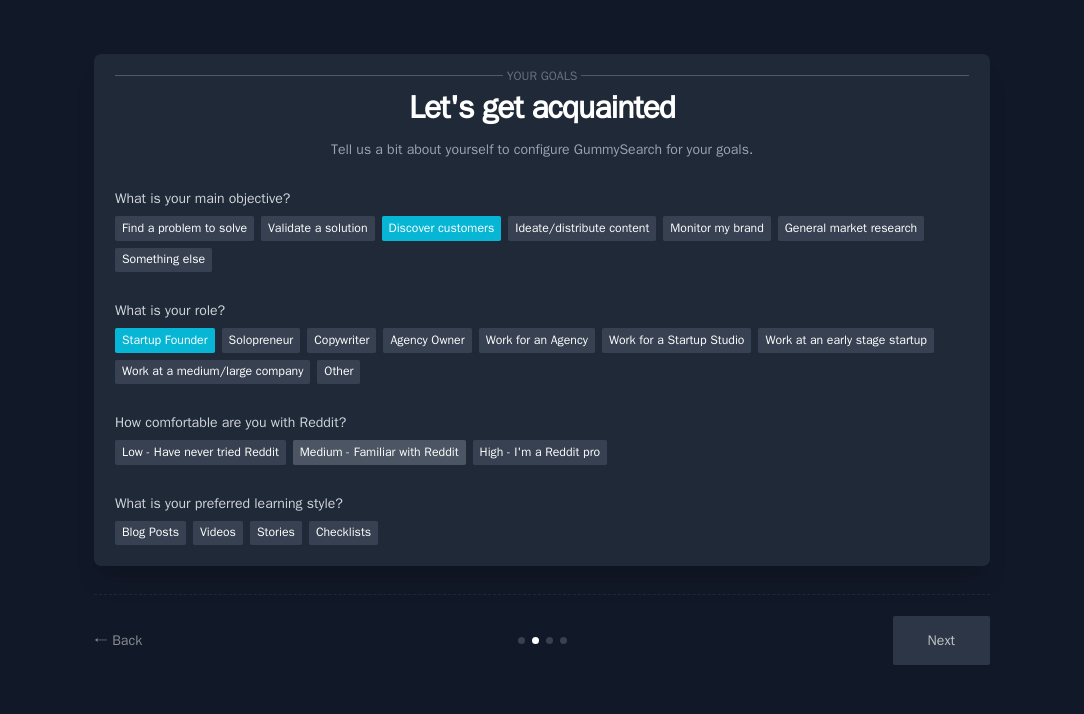 click on "Medium - Familiar with Reddit" at bounding box center [379, 452] 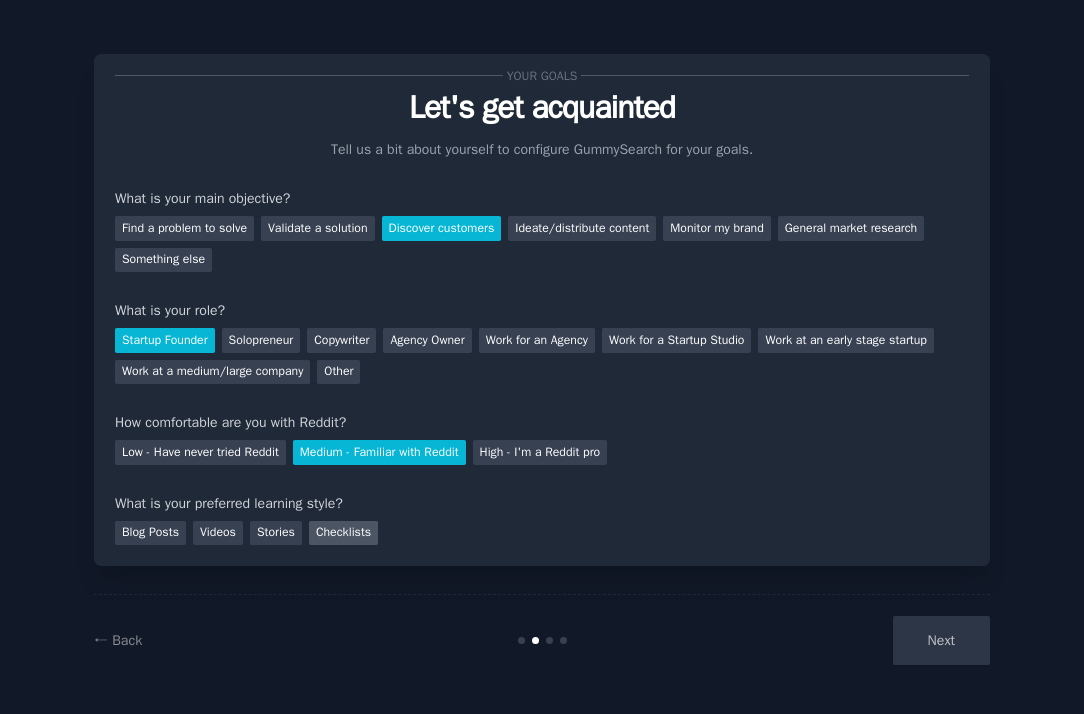 click on "Checklists" at bounding box center (343, 533) 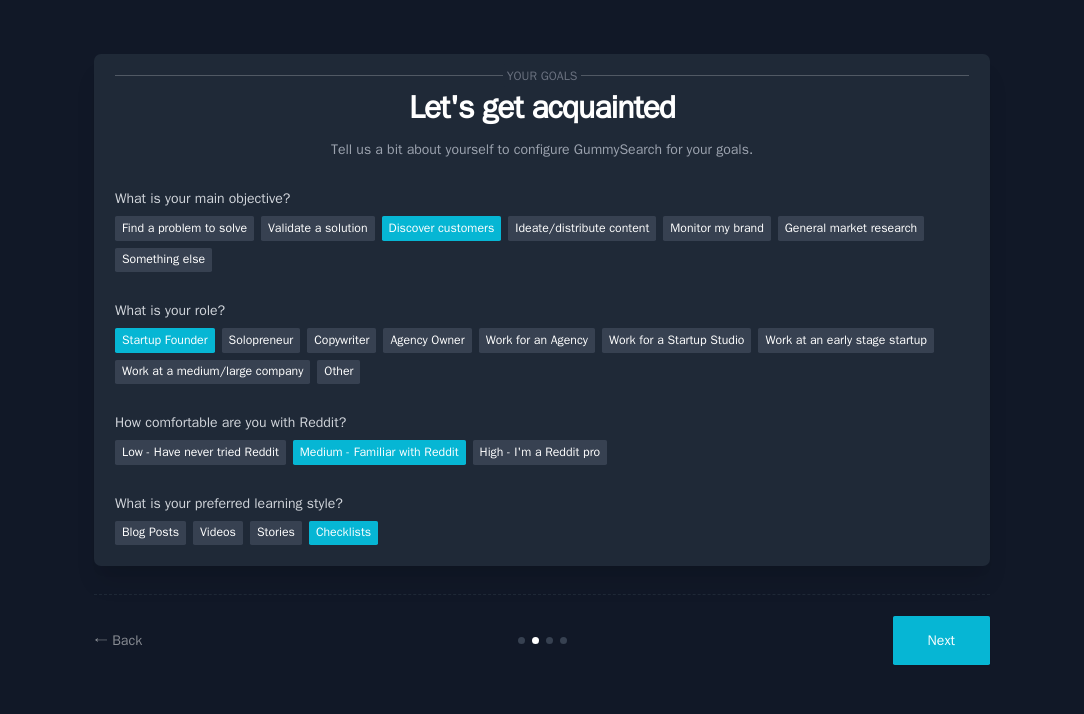 click on "Next" at bounding box center (941, 640) 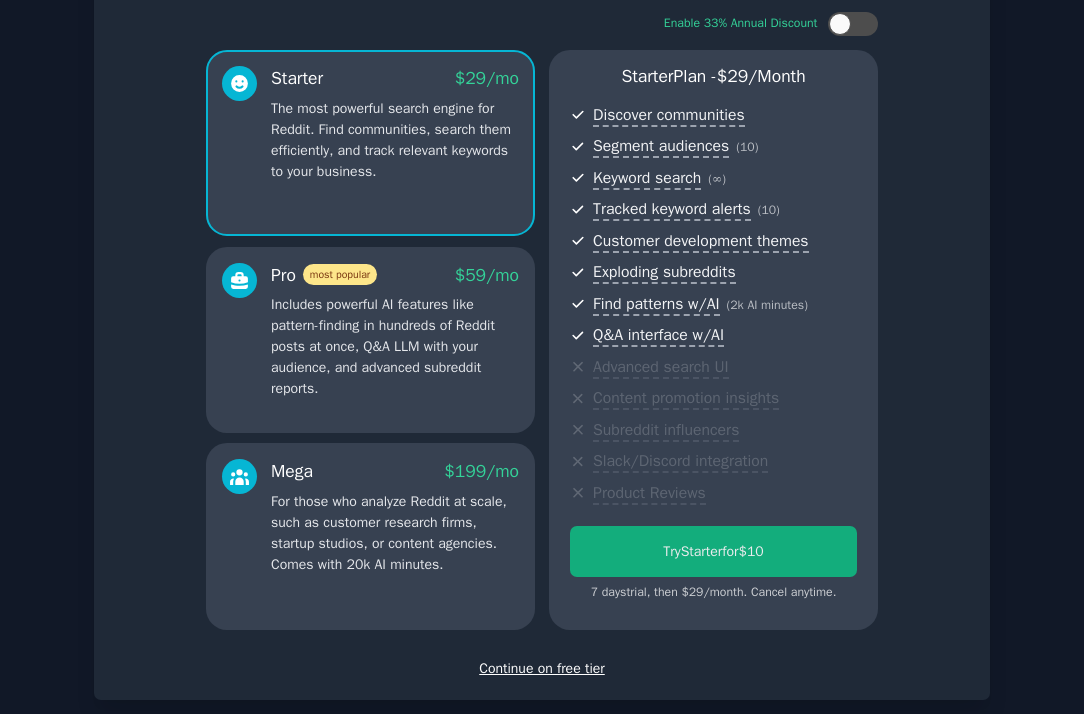 scroll, scrollTop: 133, scrollLeft: 0, axis: vertical 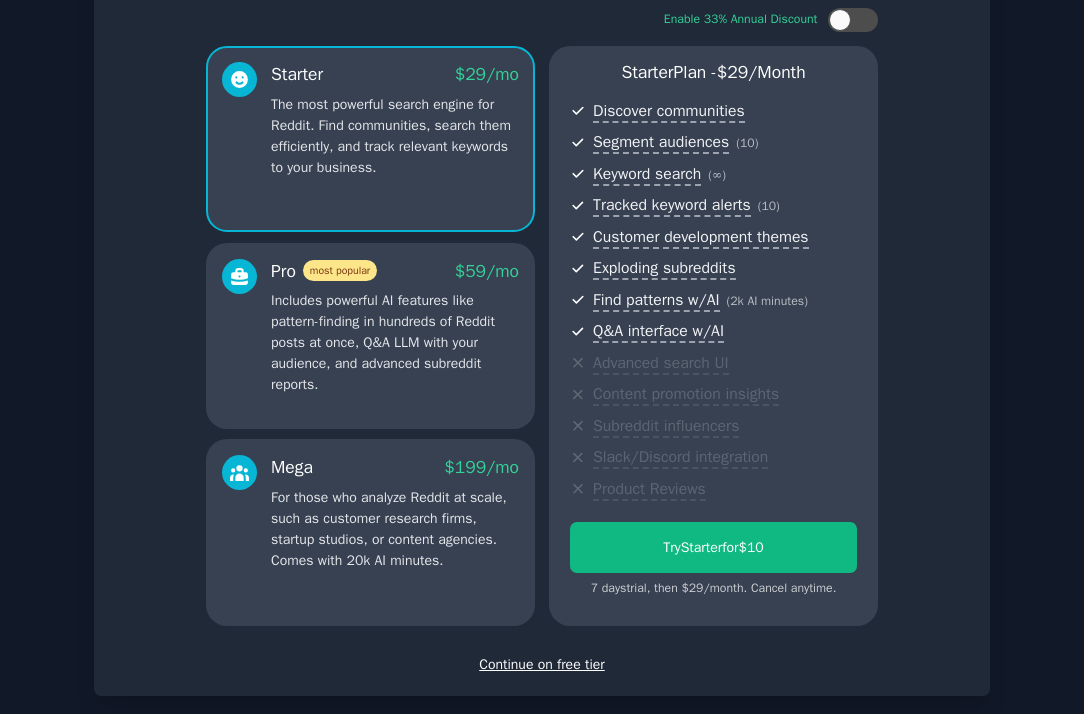 click on "Continue on free tier" at bounding box center (542, 664) 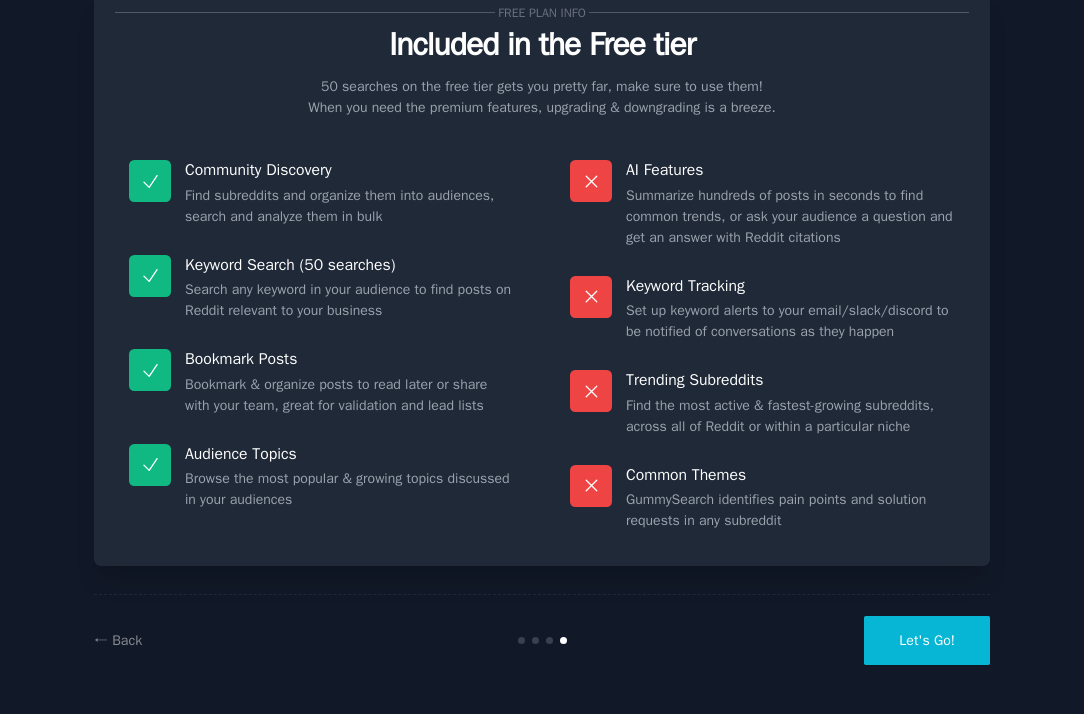 scroll, scrollTop: 65, scrollLeft: 0, axis: vertical 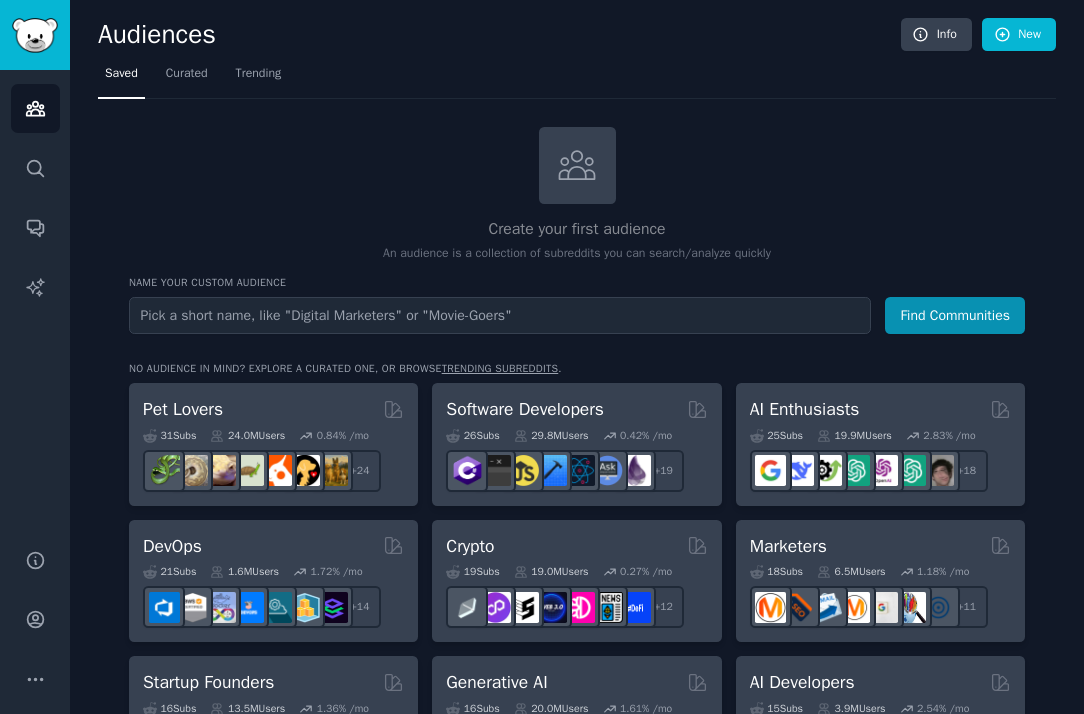 click at bounding box center [500, 315] 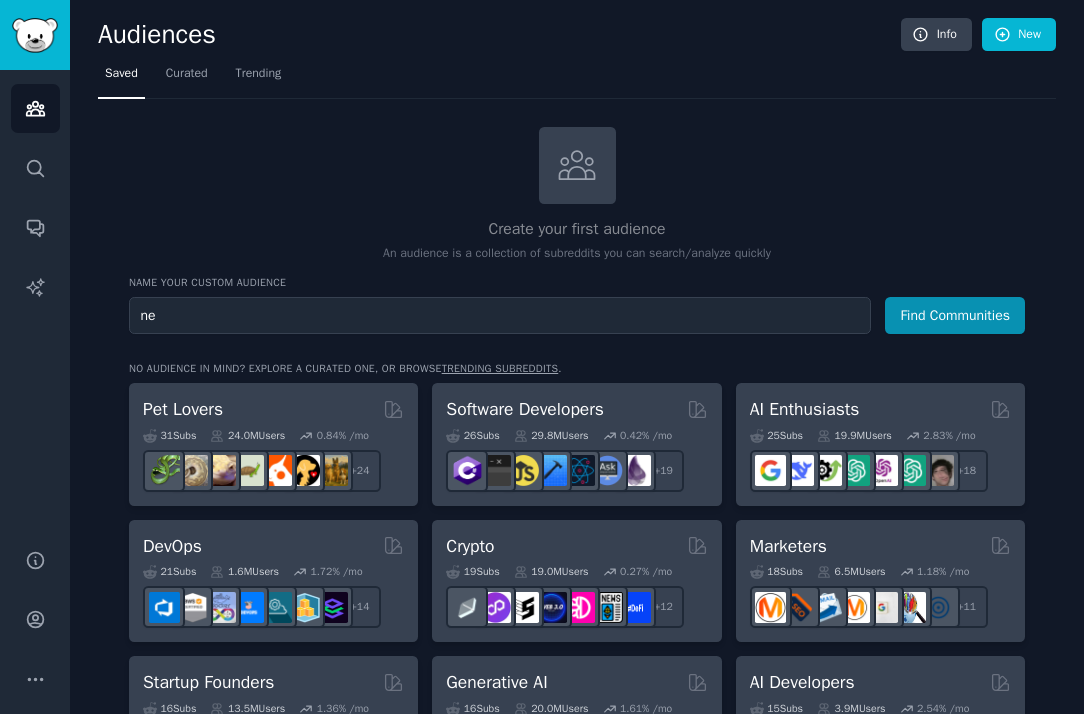type on "n" 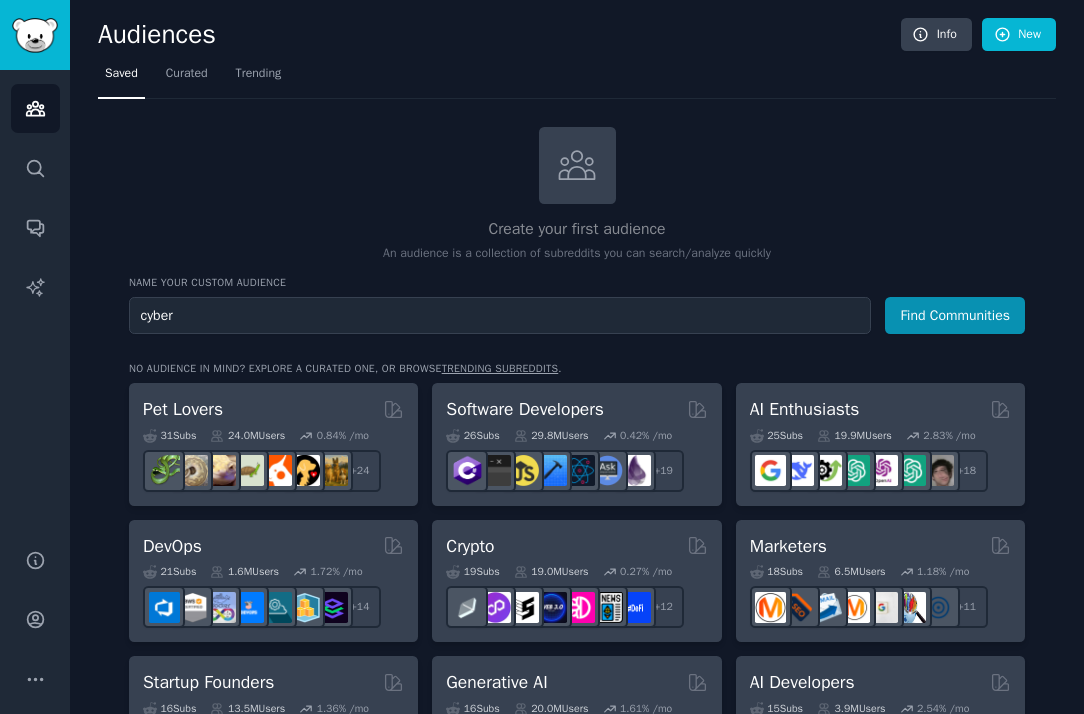 type on "cyber" 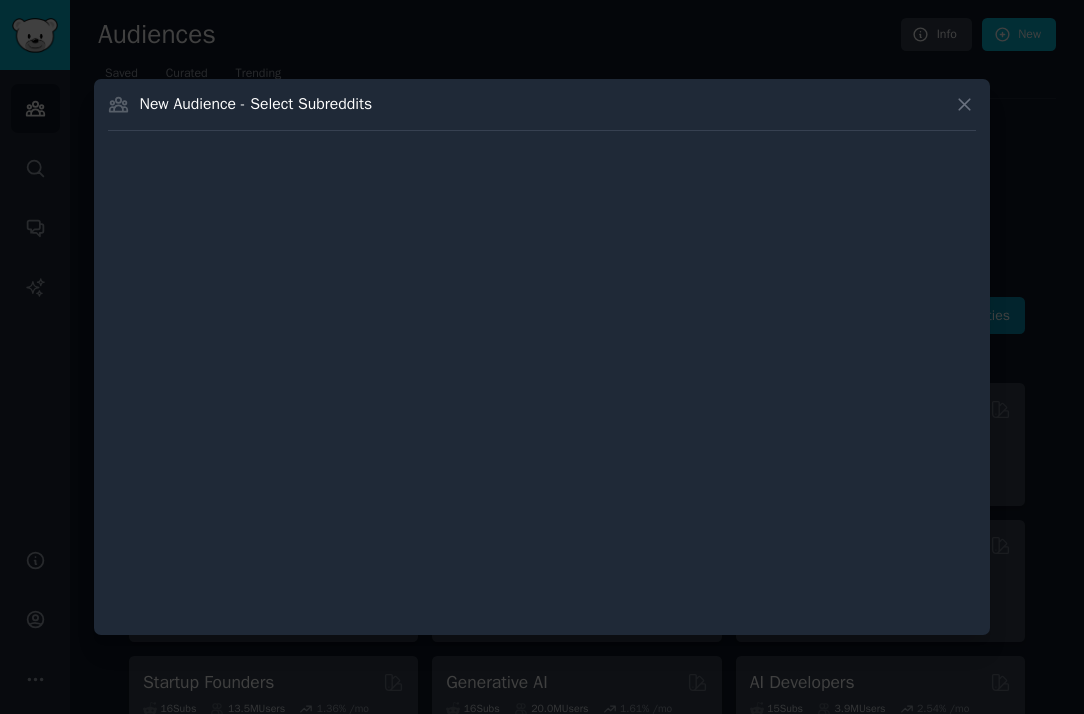 type 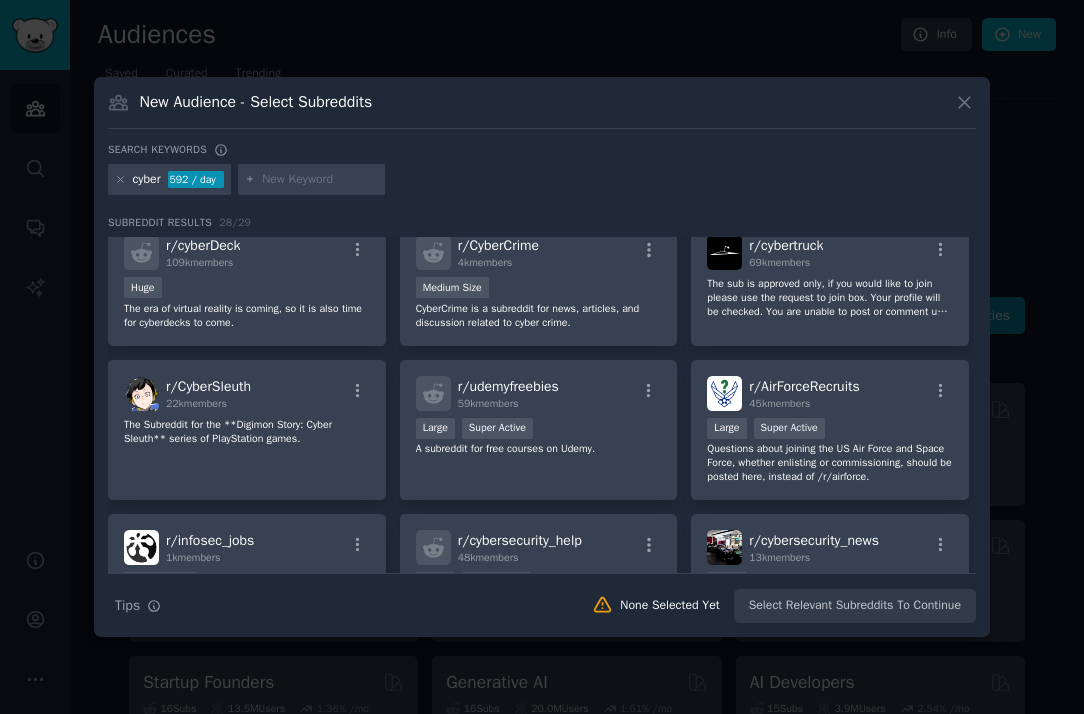 scroll, scrollTop: 0, scrollLeft: 0, axis: both 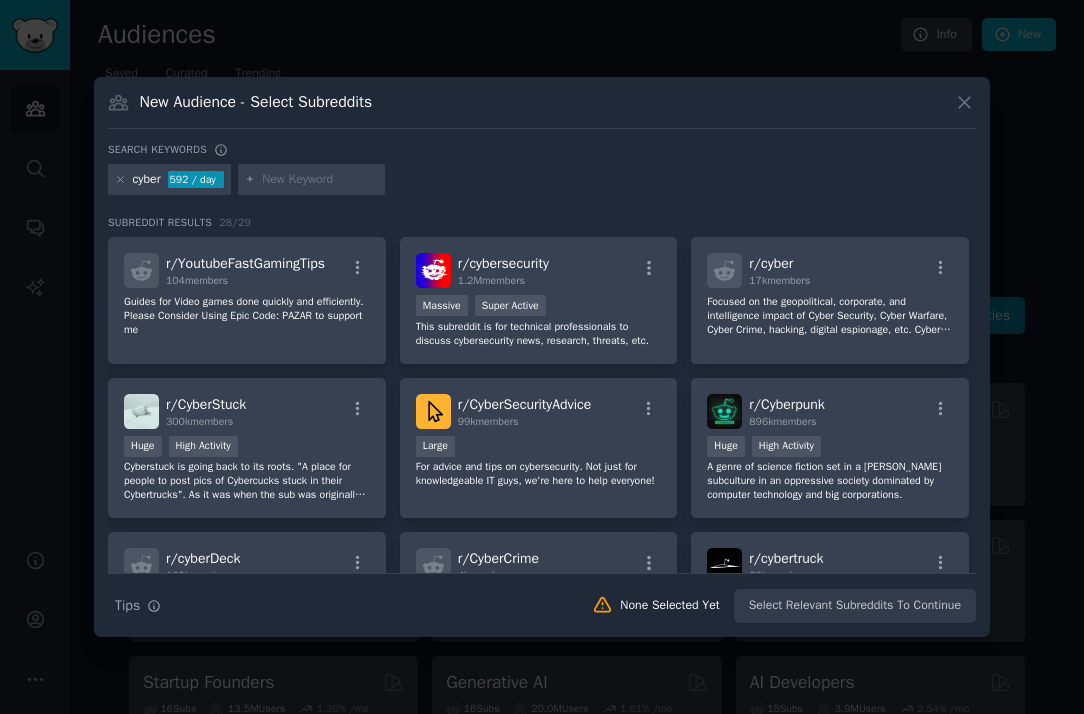 click 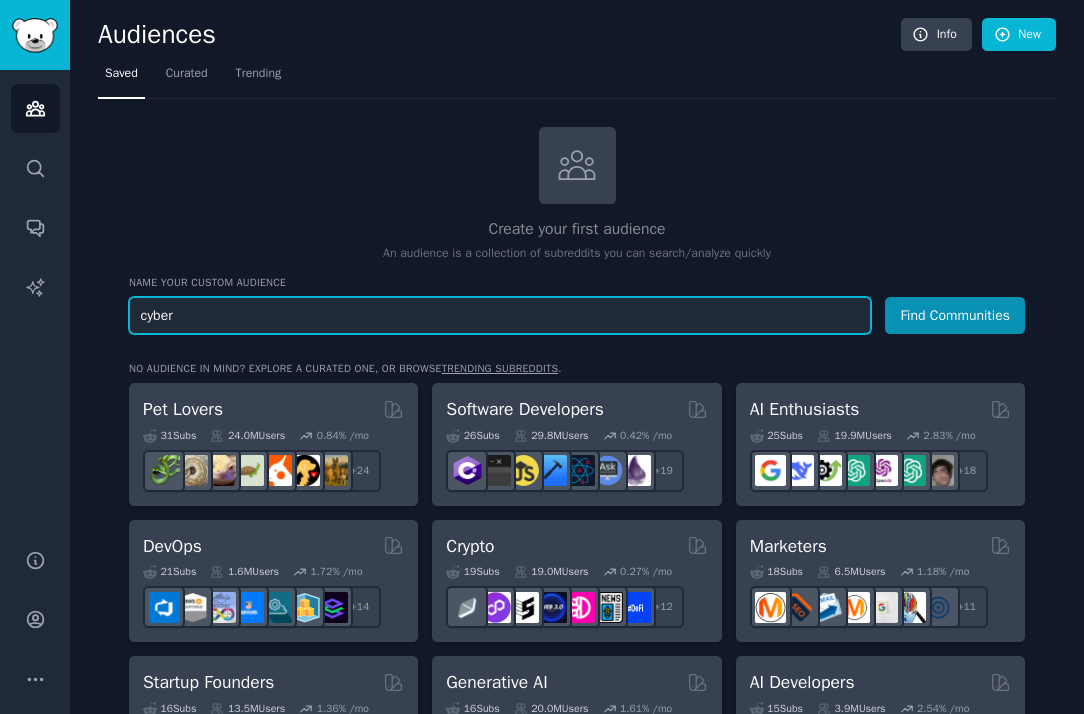 drag, startPoint x: 195, startPoint y: 318, endPoint x: 118, endPoint y: 314, distance: 77.10383 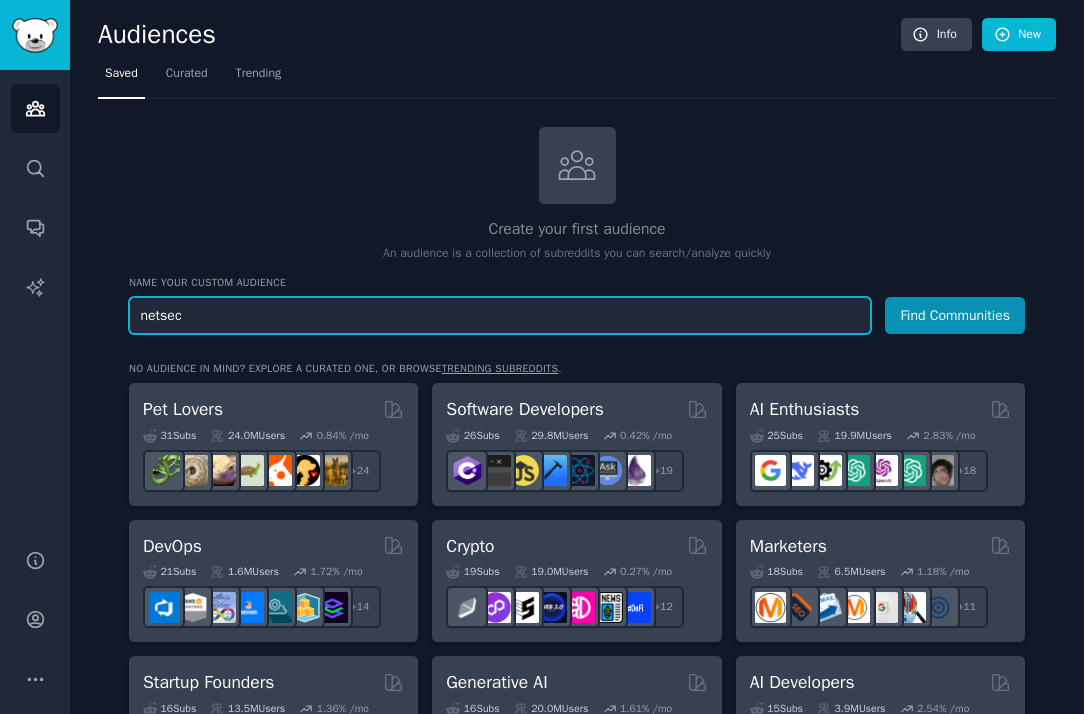 type on "netsec" 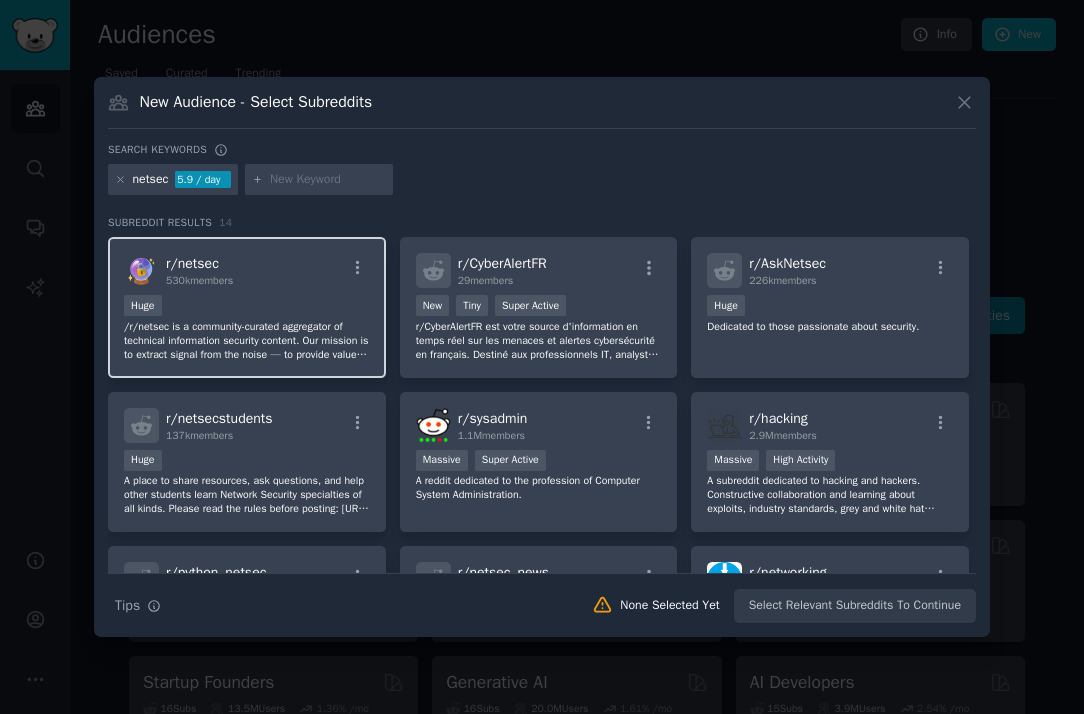 click on "/r/netsec is a community-curated aggregator of technical information security content. Our mission is to extract signal from the noise — to provide value to security practitioners, students, researchers, and hackers everywhere.
‎" at bounding box center (247, 341) 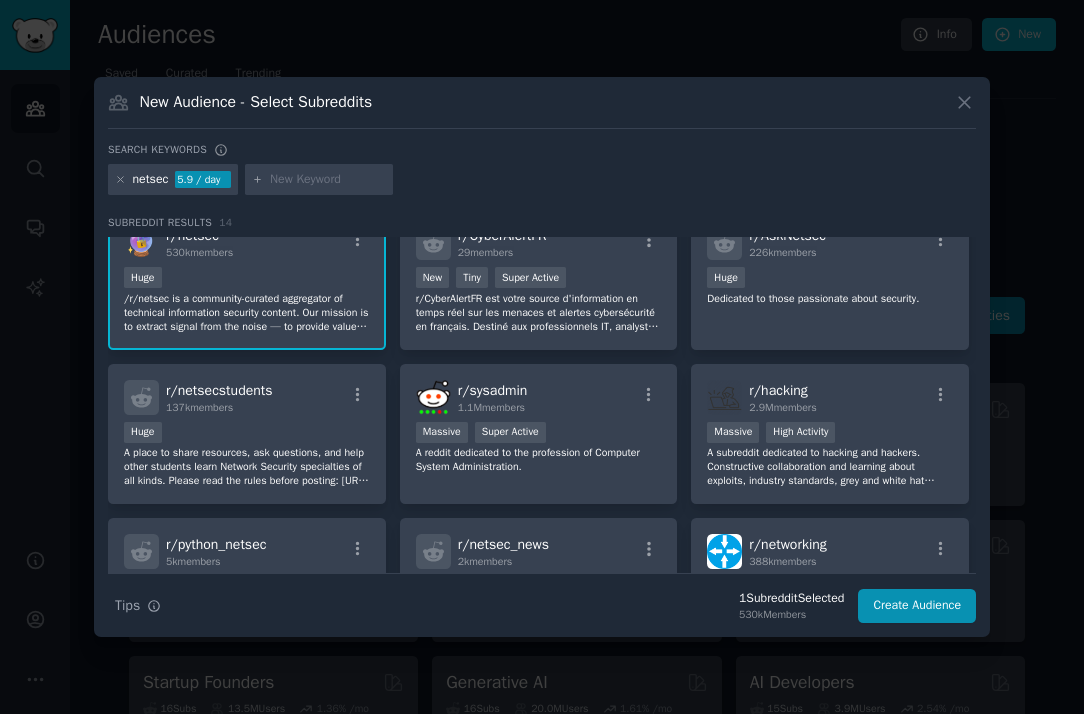 scroll, scrollTop: 0, scrollLeft: 0, axis: both 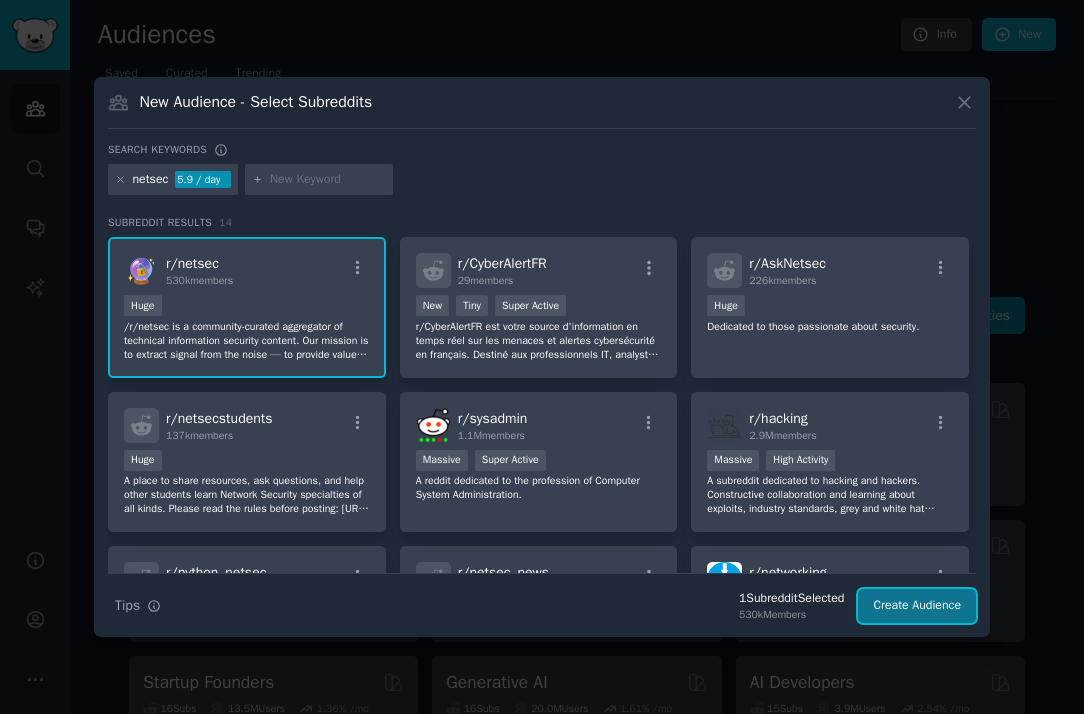 click on "Create Audience" at bounding box center (917, 606) 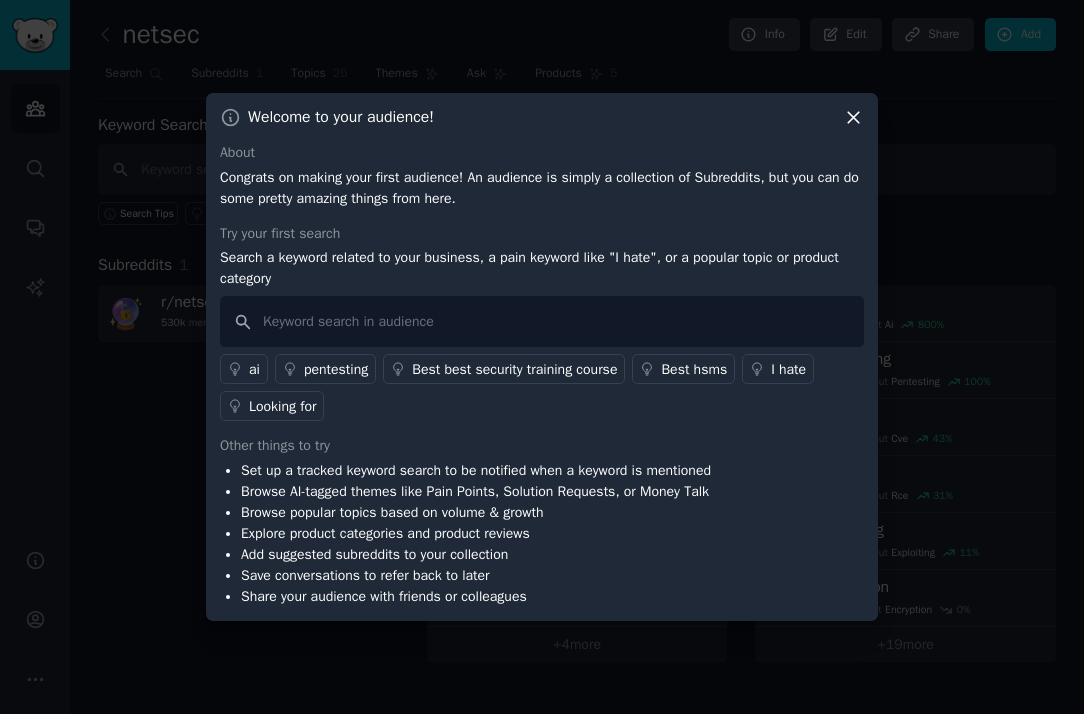 click on "pentesting" at bounding box center [336, 369] 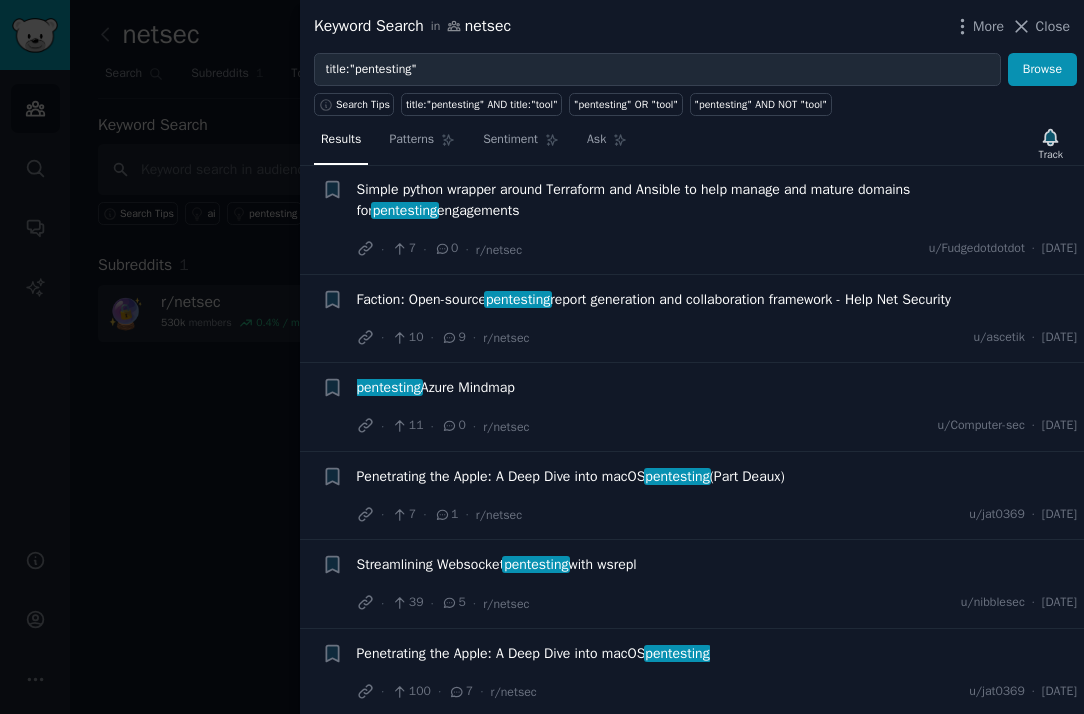 scroll, scrollTop: 738, scrollLeft: 0, axis: vertical 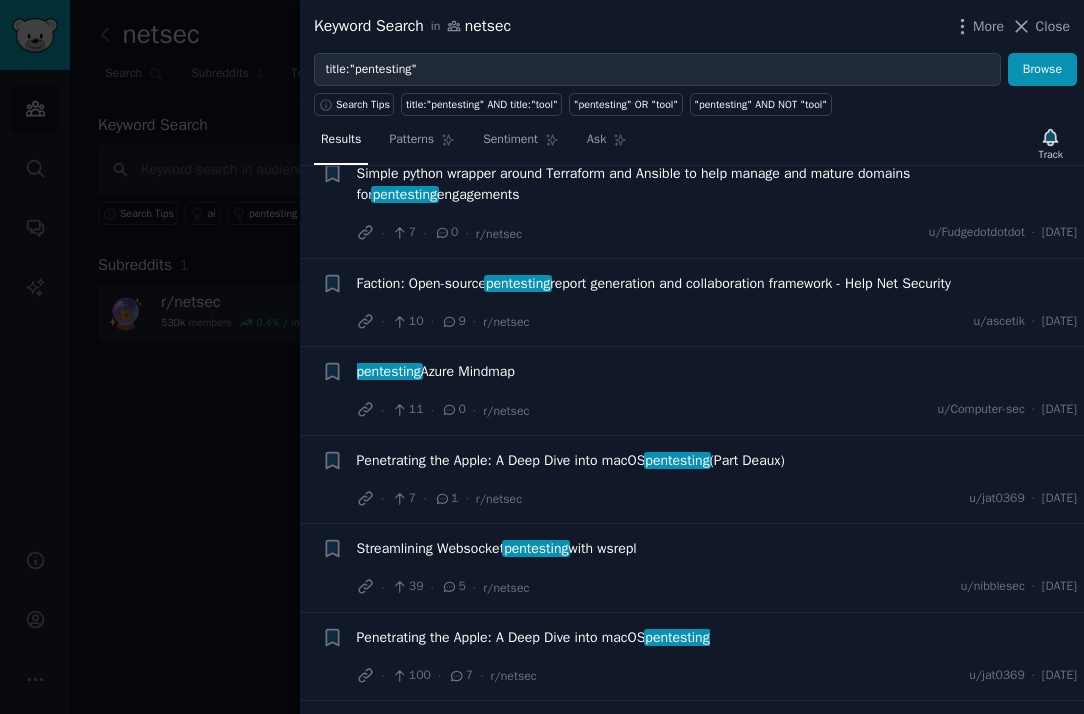 click on "Faction: Open-source  pentesting  report generation and collaboration framework - Help Net Security" at bounding box center (654, 283) 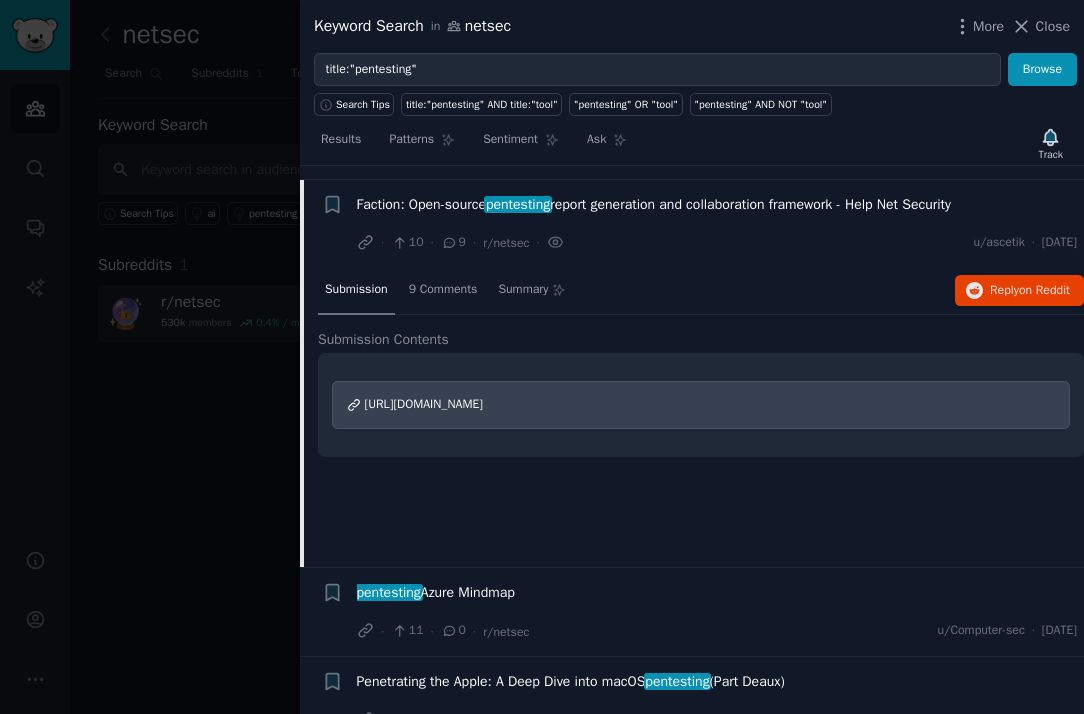 scroll, scrollTop: 830, scrollLeft: 0, axis: vertical 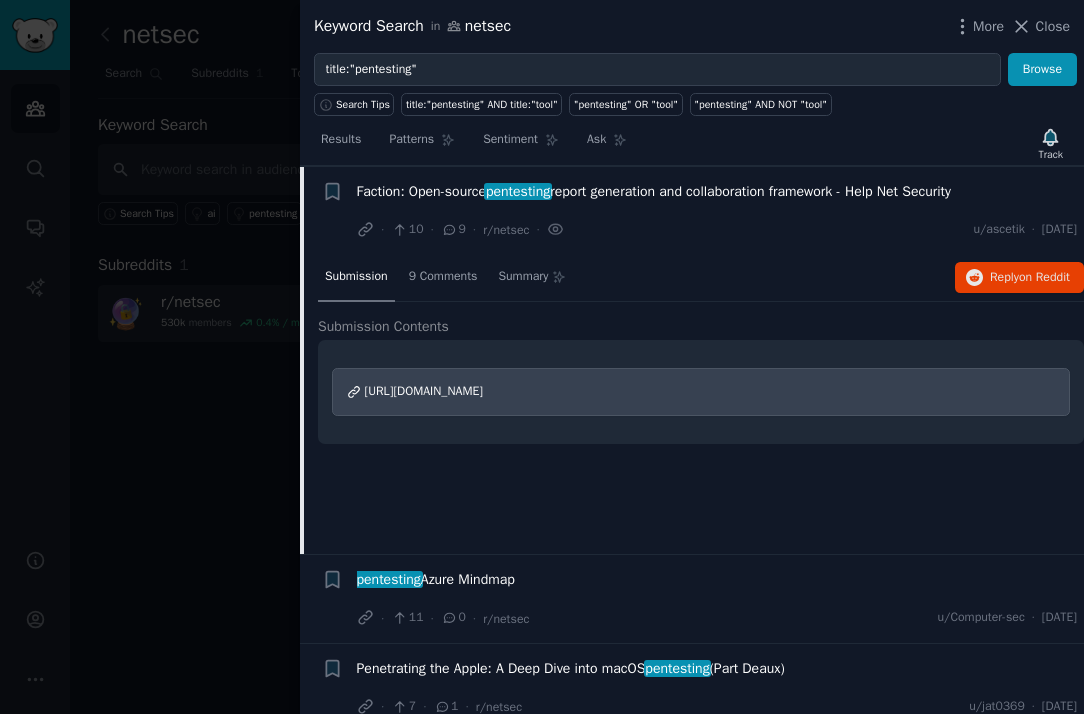 click on "[URL][DOMAIN_NAME]" at bounding box center [424, 391] 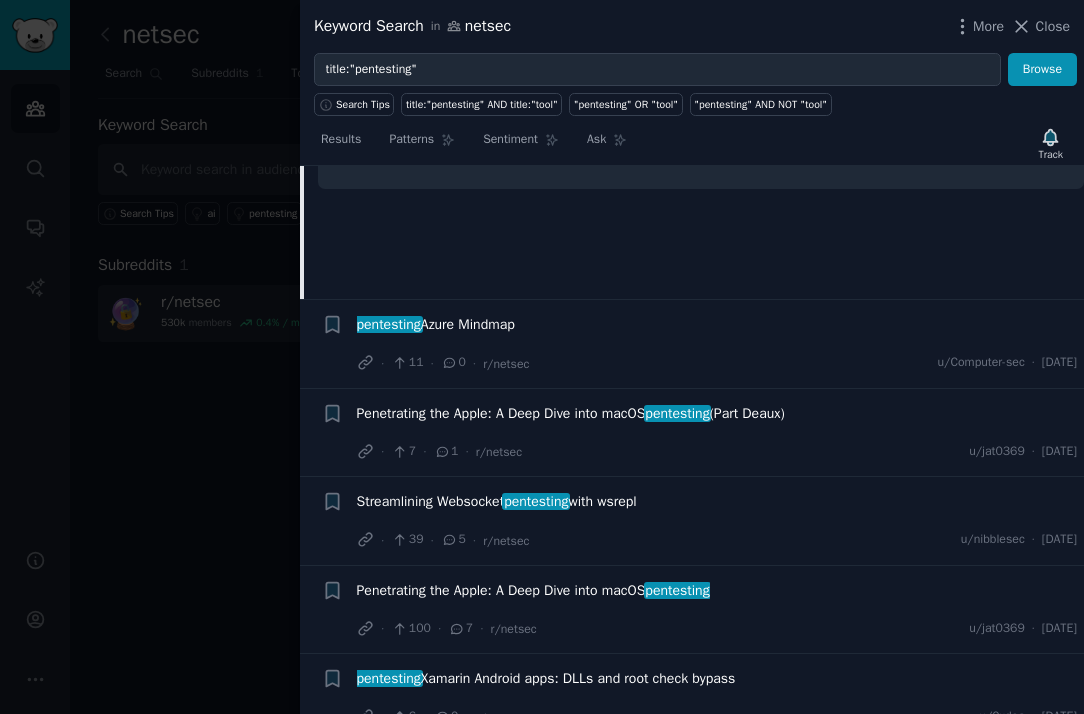 scroll, scrollTop: 1324, scrollLeft: 0, axis: vertical 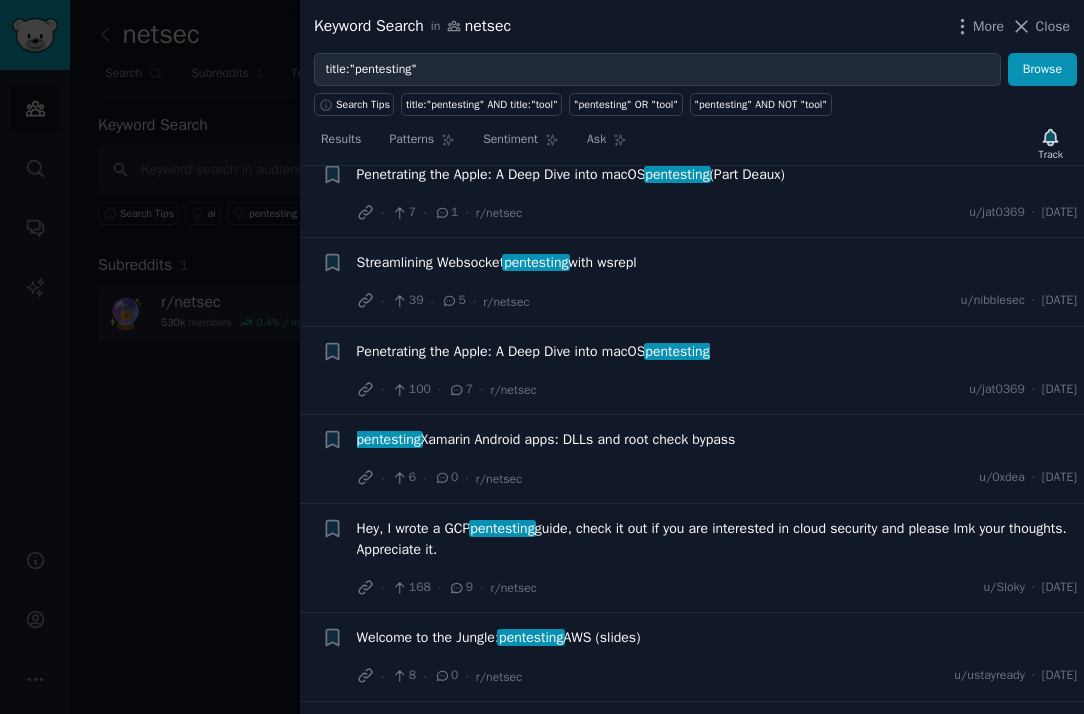 click on "Hey, I wrote a GCP  pentesting  guide, check it out if you are interested in cloud security and please lmk your thoughts. Appreciate it." at bounding box center [717, 539] 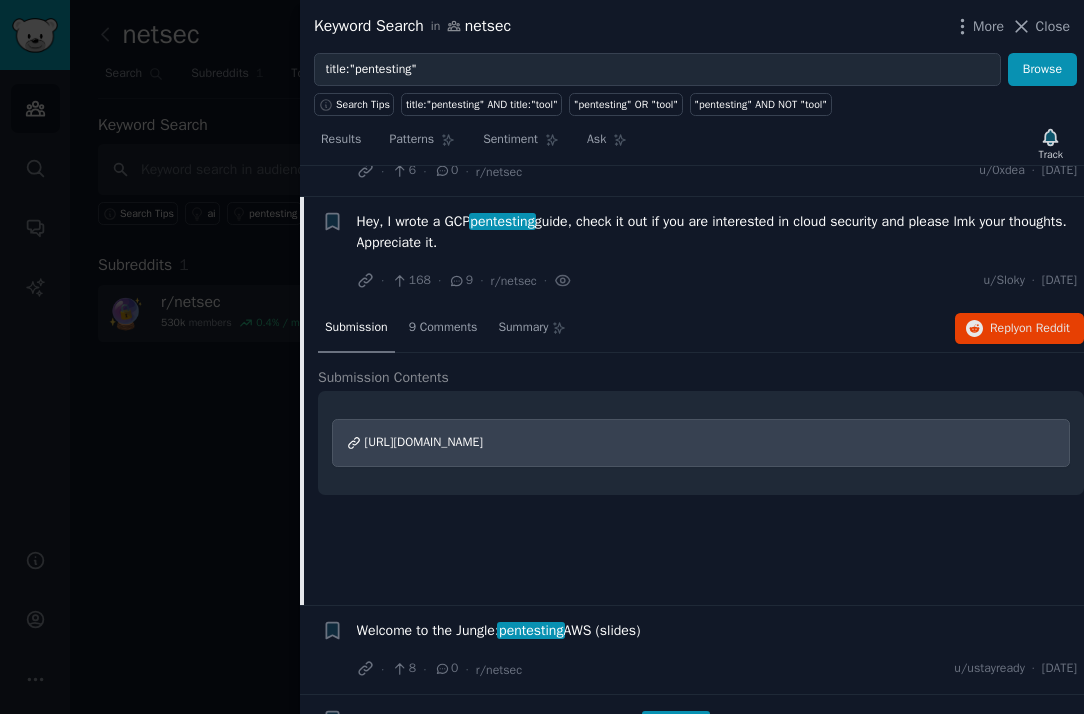 scroll, scrollTop: 1361, scrollLeft: 0, axis: vertical 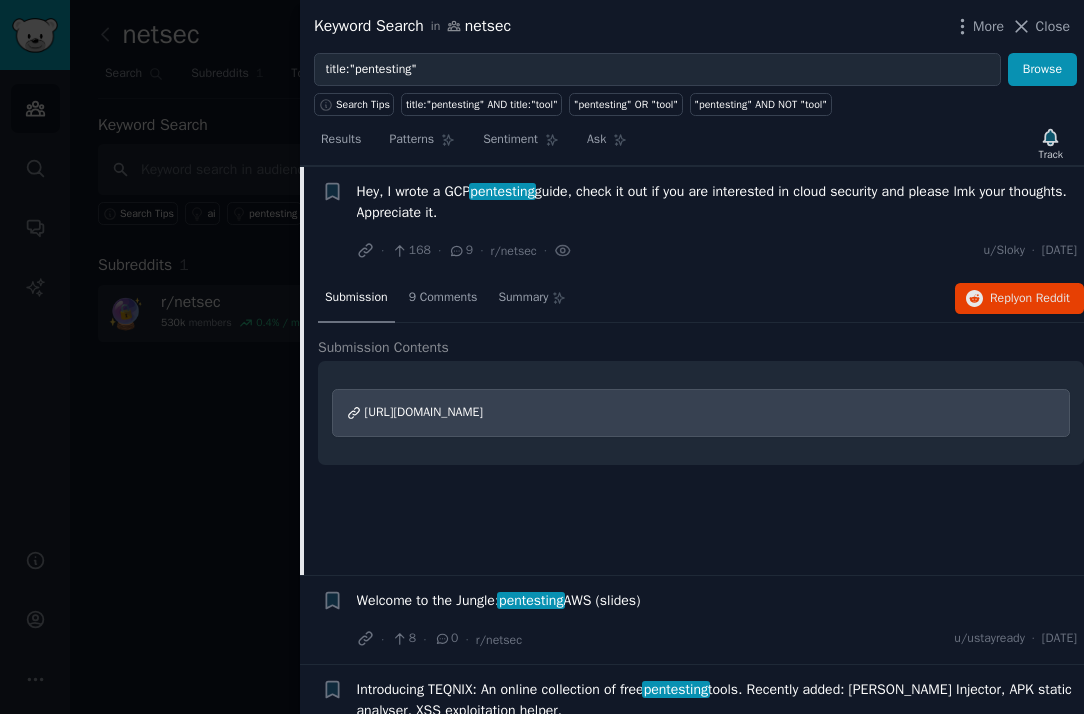 click on "[URL][DOMAIN_NAME]" at bounding box center (424, 412) 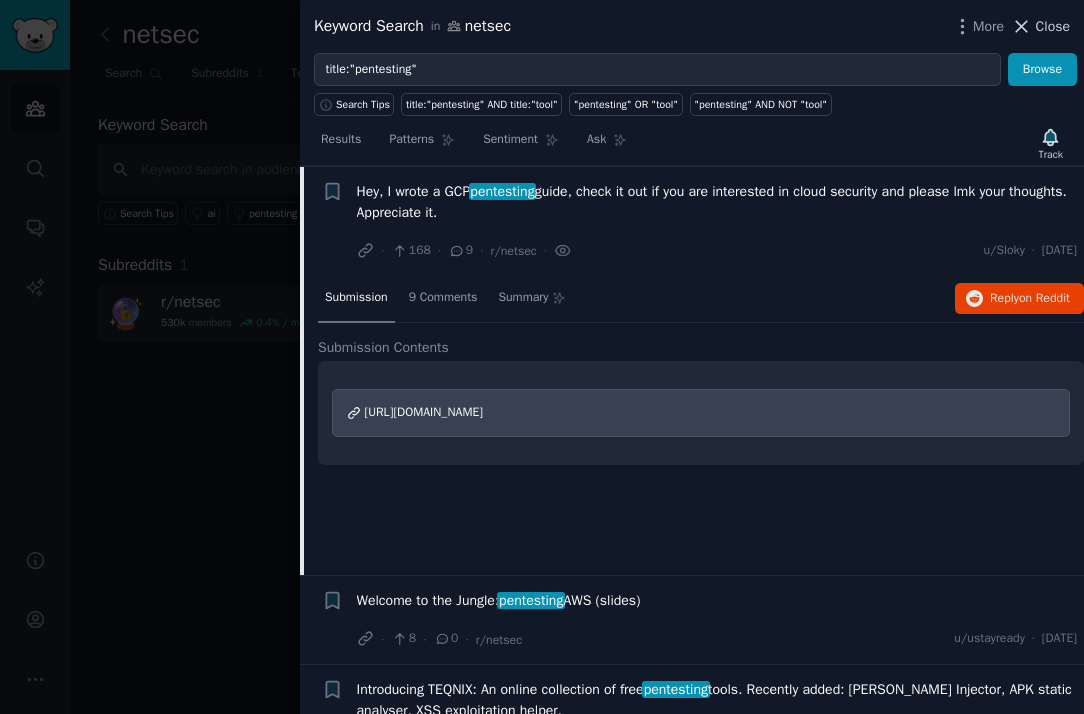 click 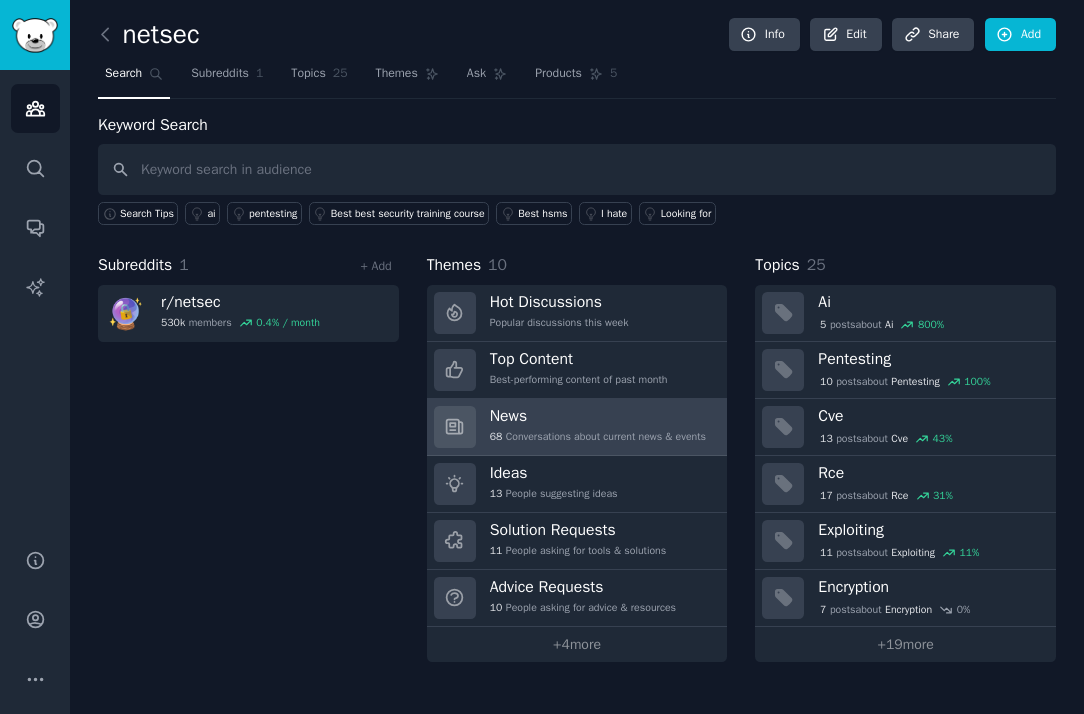 click on "68 Conversations about current news & events" at bounding box center [598, 437] 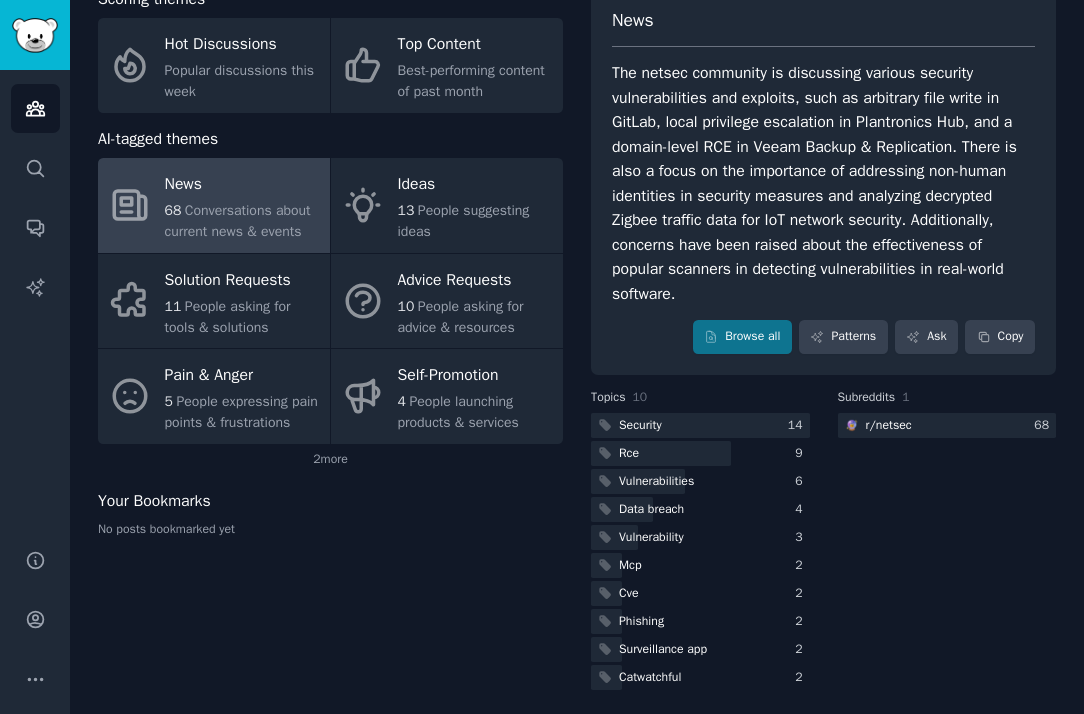 scroll, scrollTop: 133, scrollLeft: 0, axis: vertical 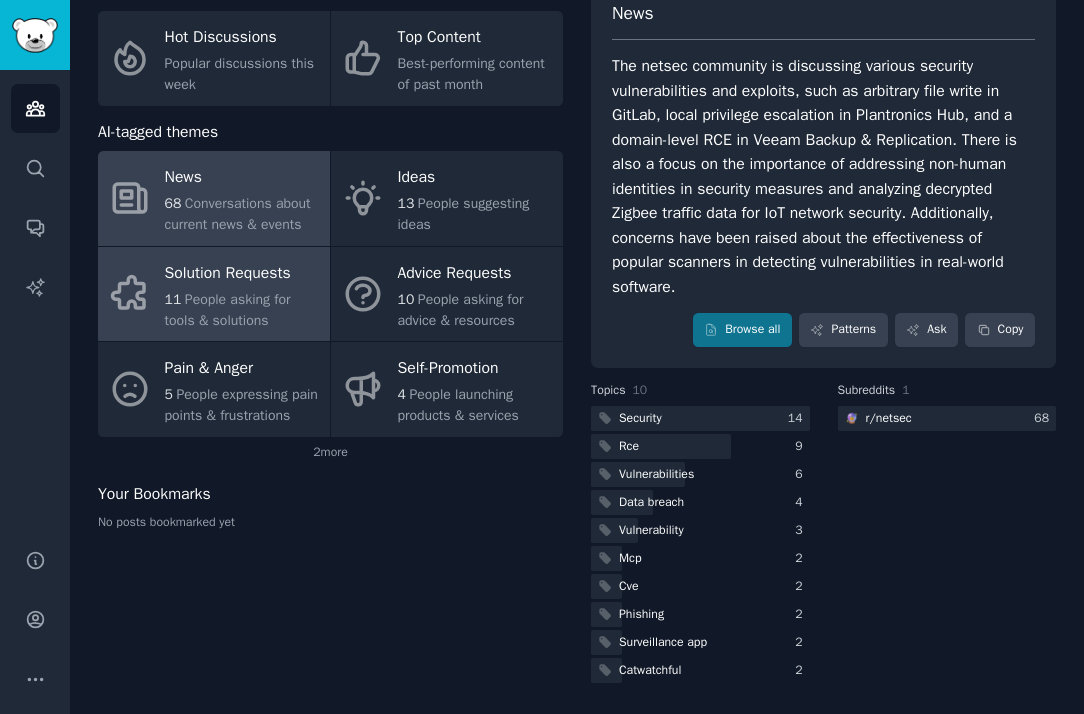 click on "People asking for tools & solutions" at bounding box center (228, 310) 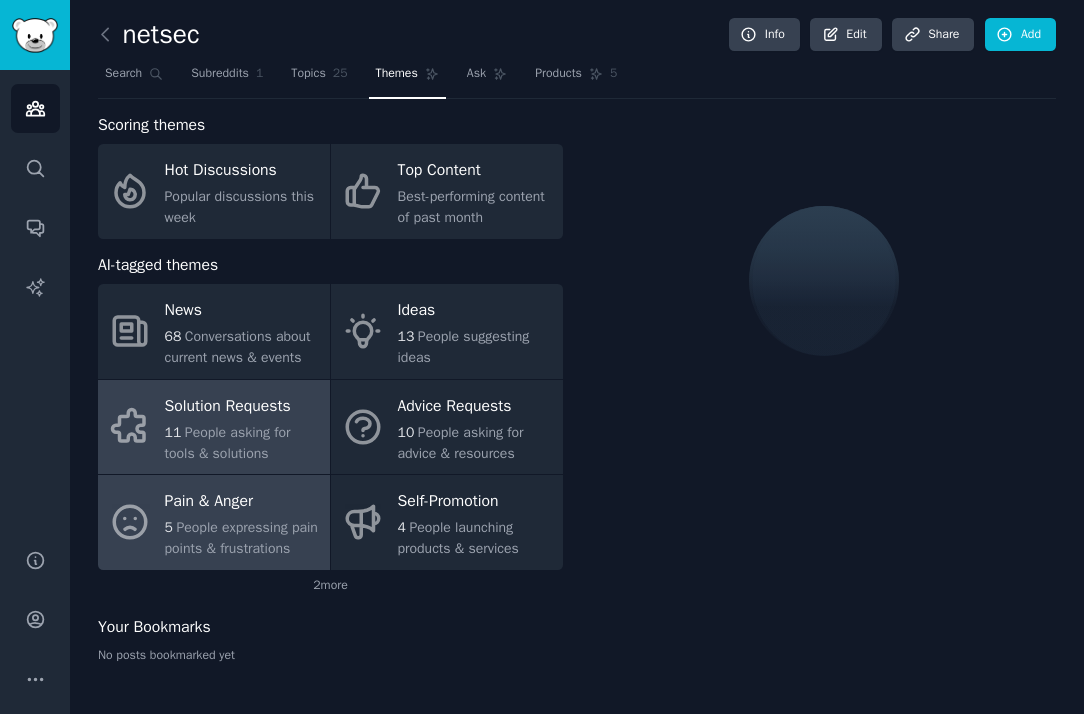 scroll, scrollTop: 105, scrollLeft: 0, axis: vertical 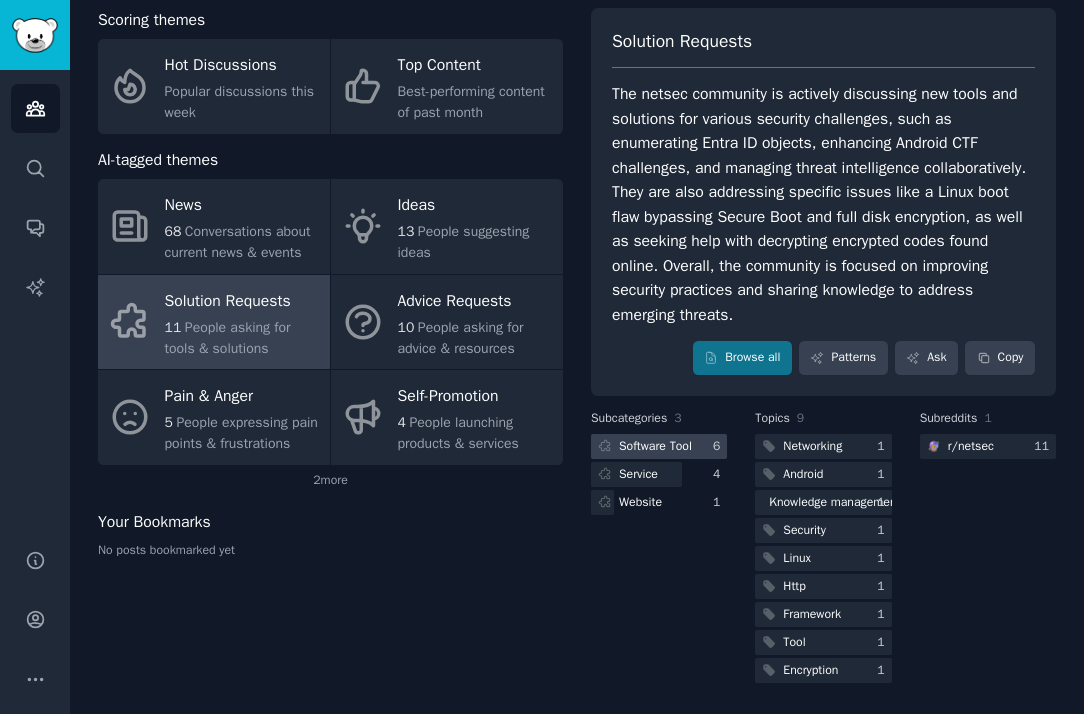 click on "Software Tool" at bounding box center (643, 446) 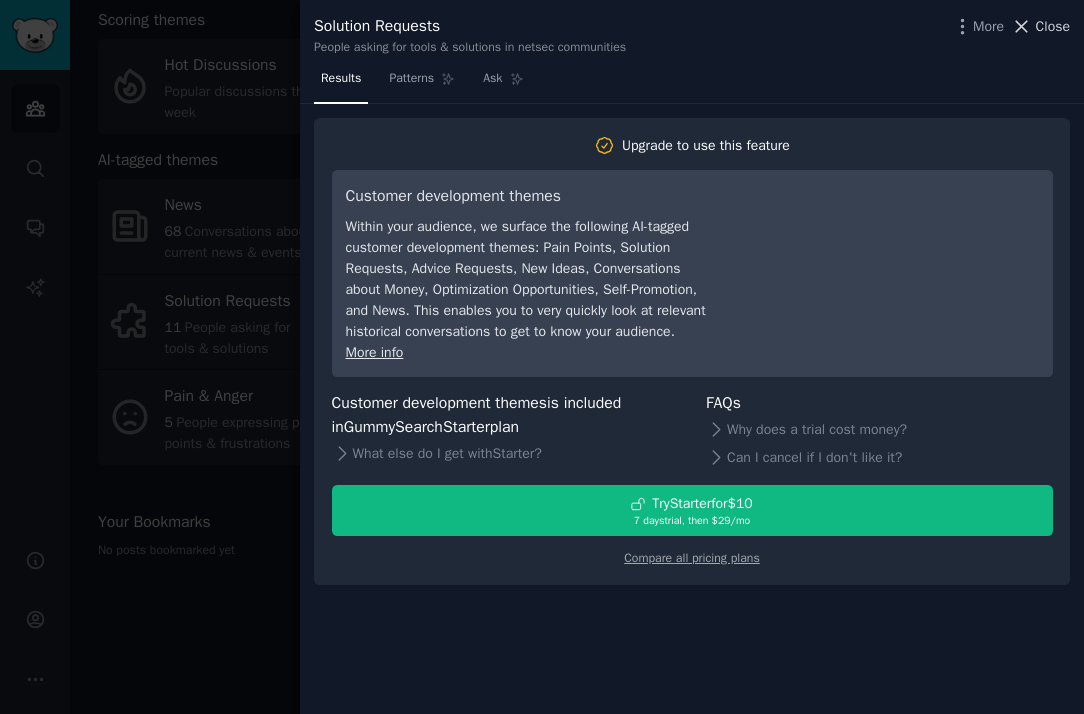 click on "Close" at bounding box center (1053, 26) 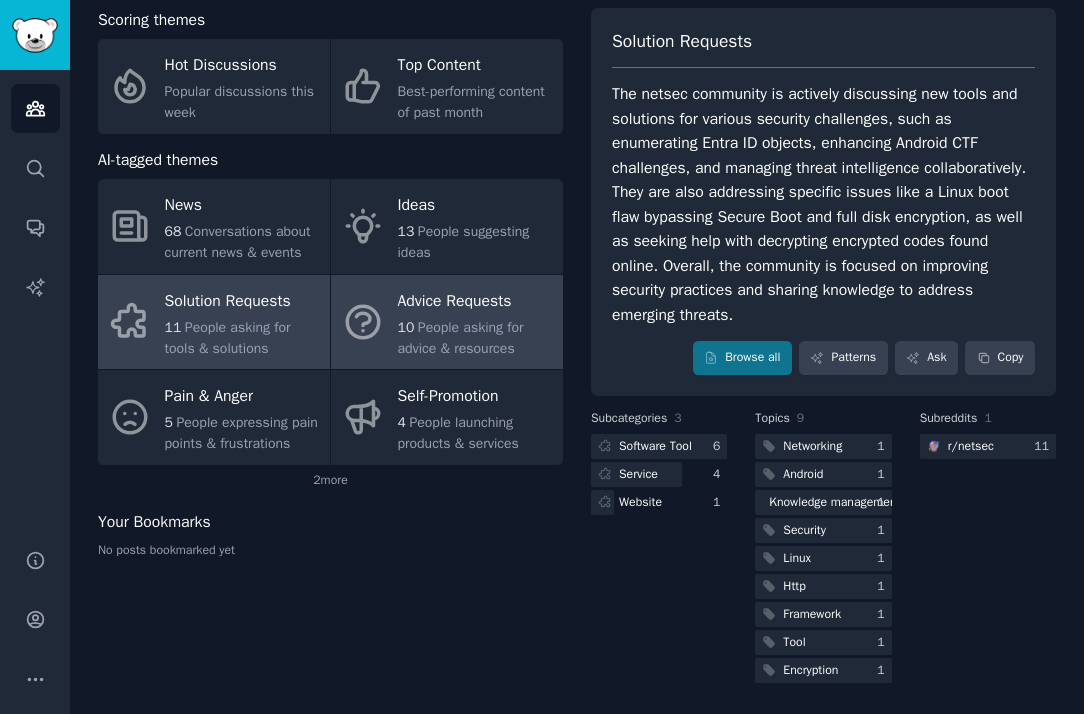 click on "People asking for advice & resources" at bounding box center [461, 338] 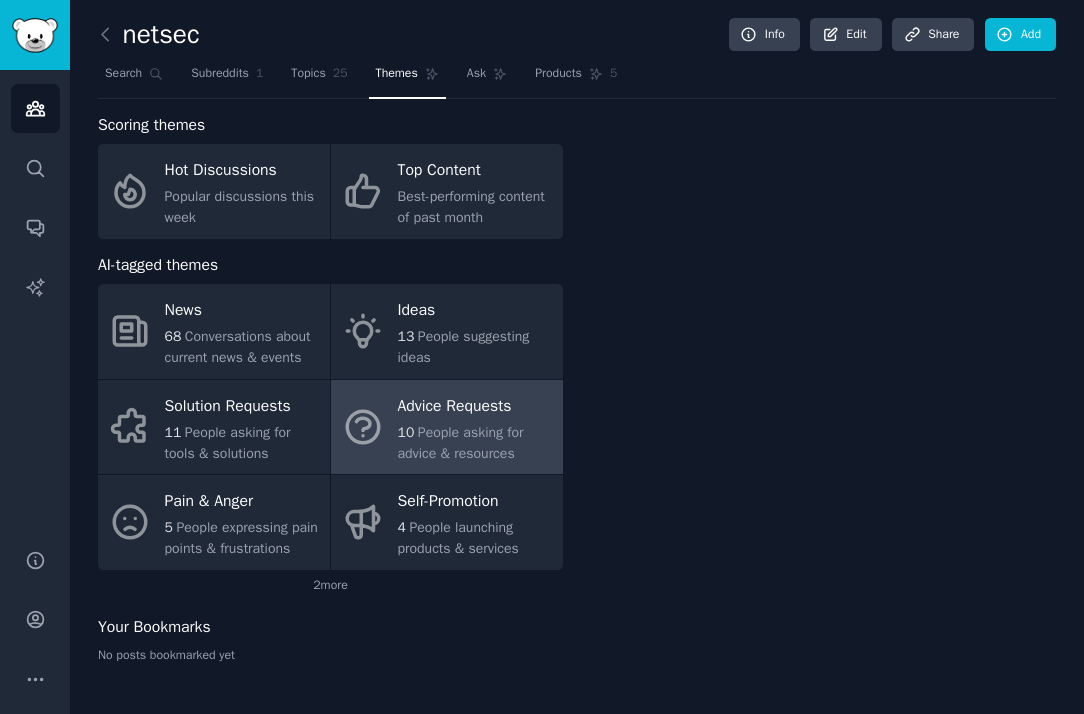 scroll, scrollTop: 34, scrollLeft: 0, axis: vertical 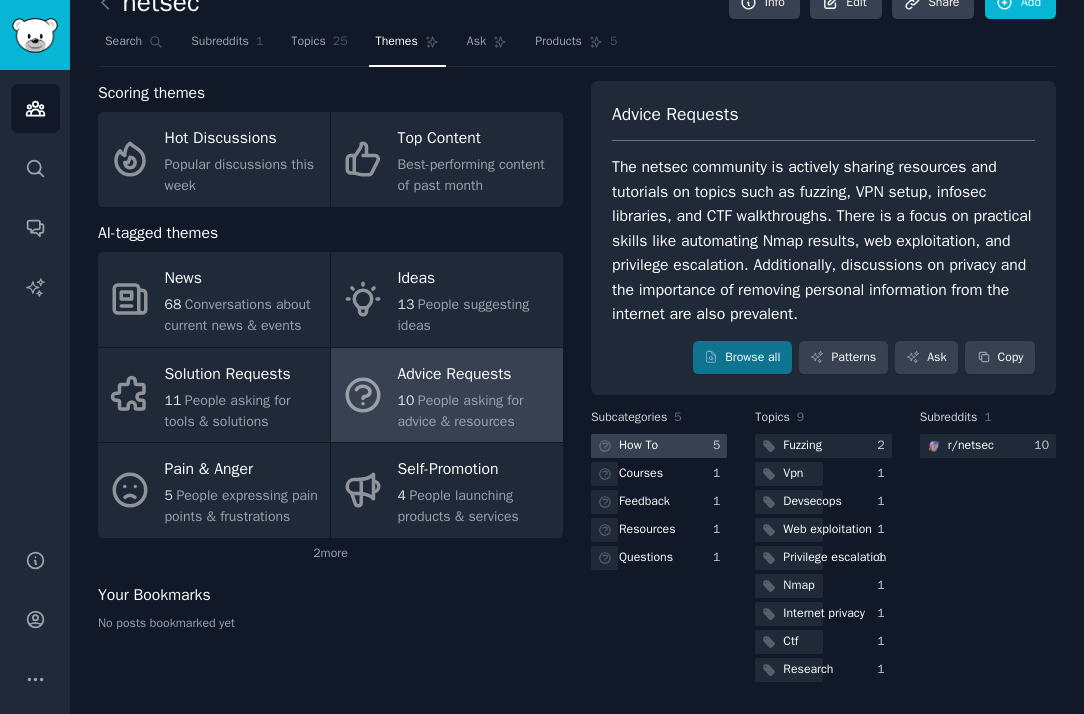 click on "How To" at bounding box center (638, 446) 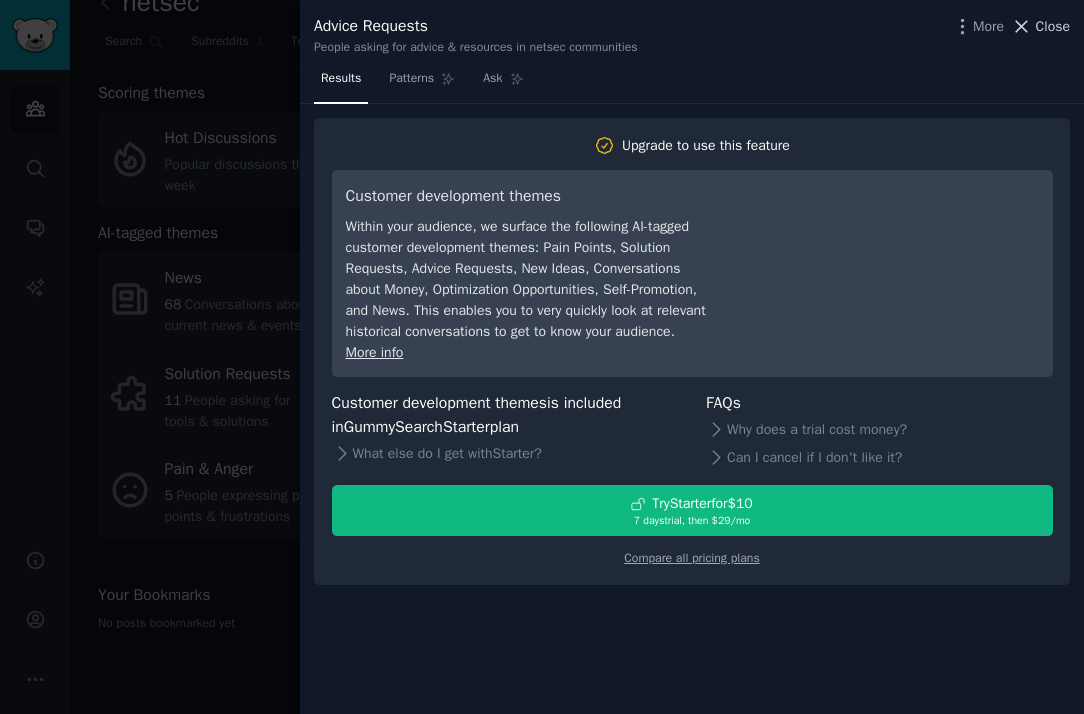 click on "Close" at bounding box center [1053, 26] 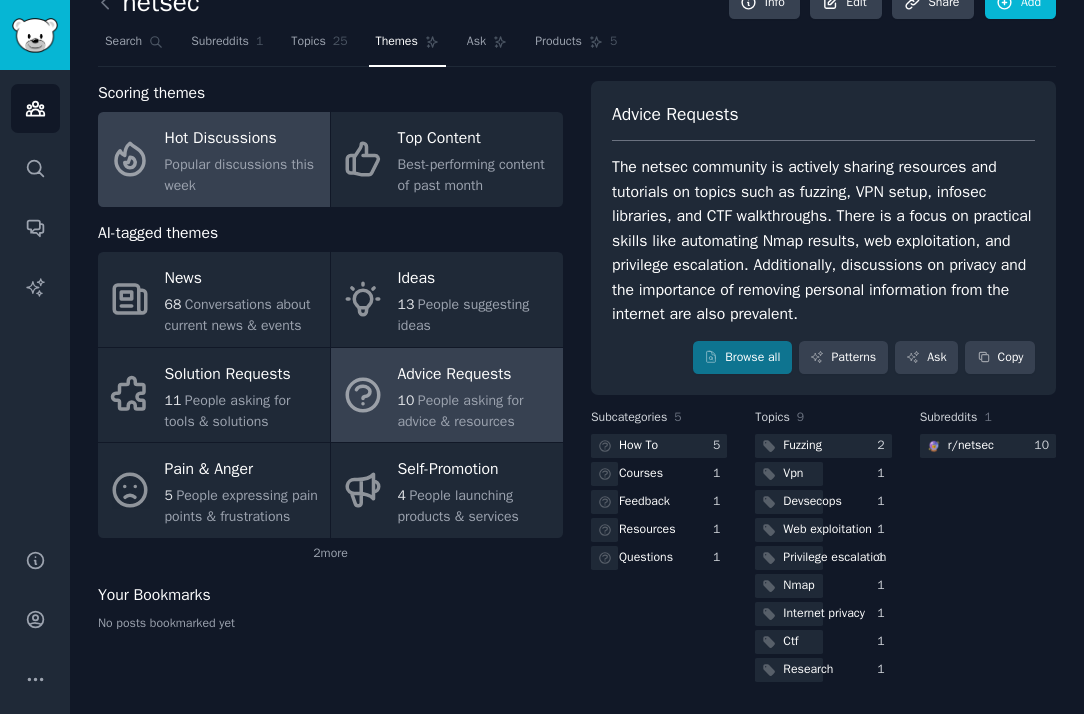 click on "Hot Discussions" at bounding box center [242, 139] 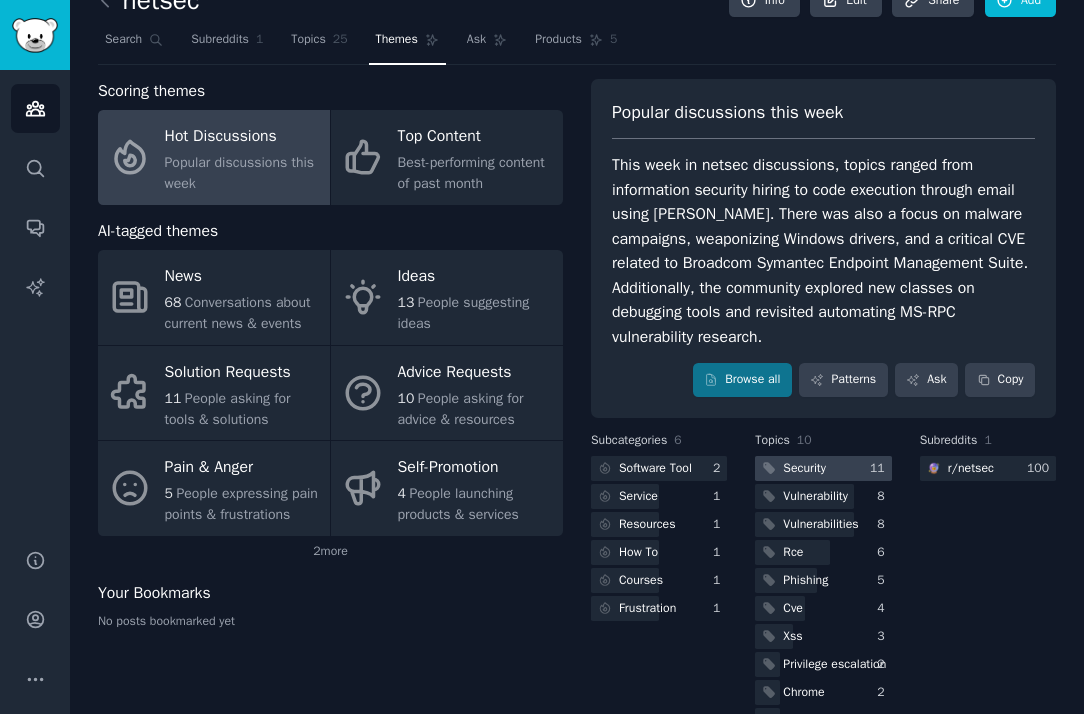 click on "Security" at bounding box center (804, 469) 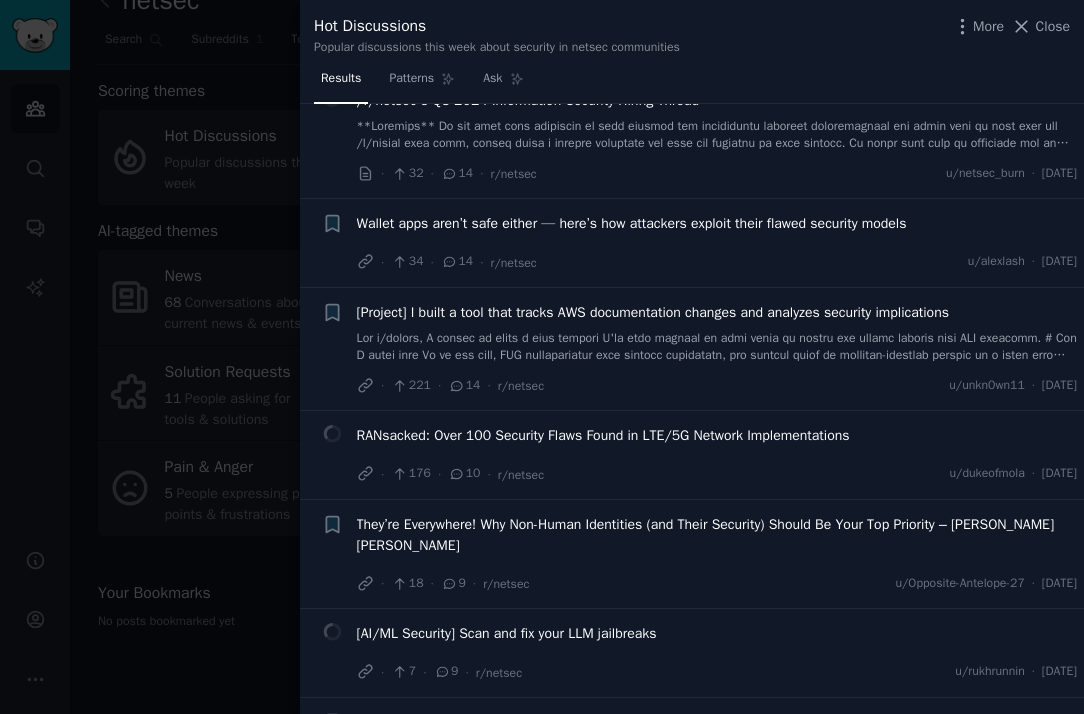 scroll, scrollTop: 1023, scrollLeft: 0, axis: vertical 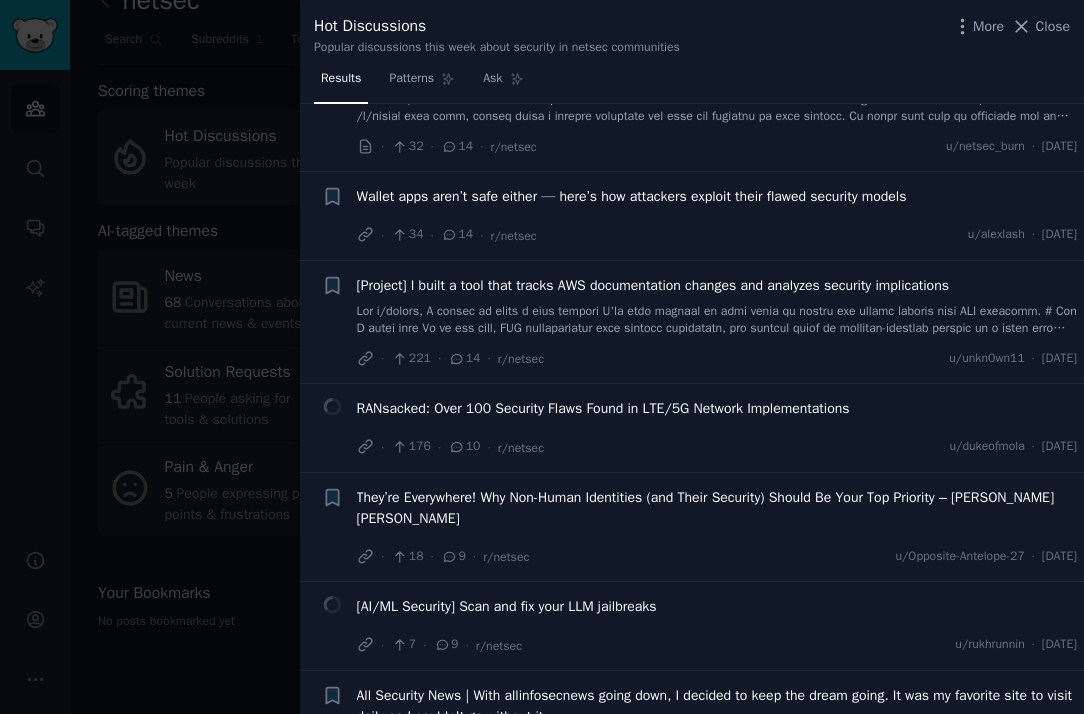 click on "[Project] I built a tool that tracks AWS documentation changes and analyzes security implications" at bounding box center [653, 285] 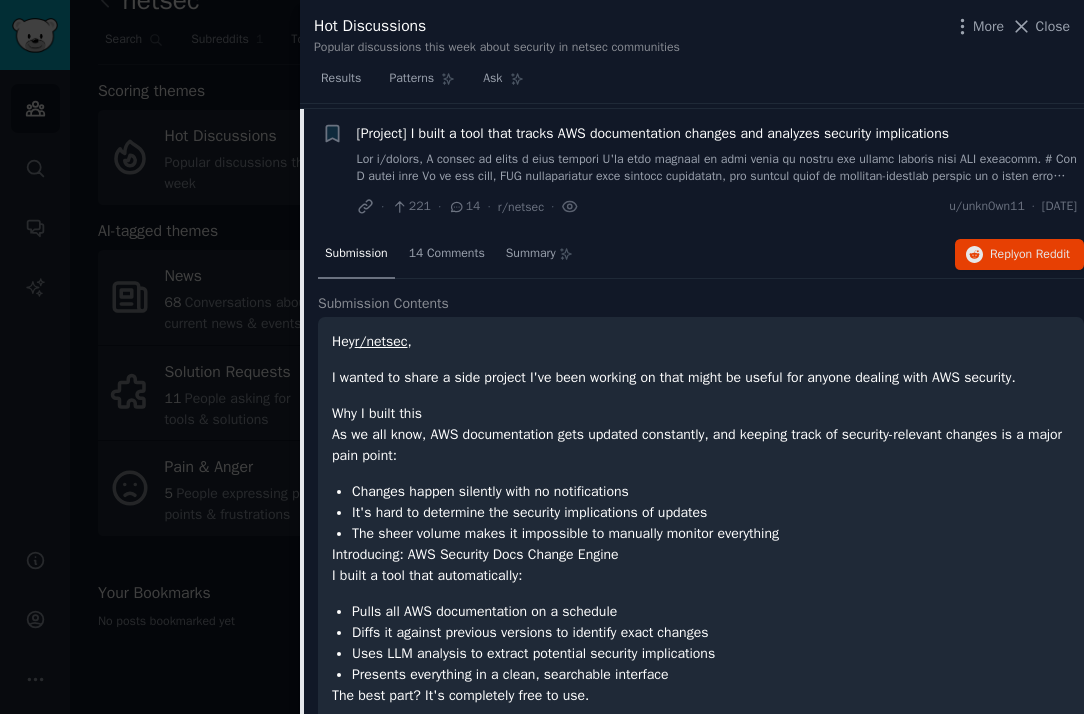 scroll, scrollTop: 1180, scrollLeft: 0, axis: vertical 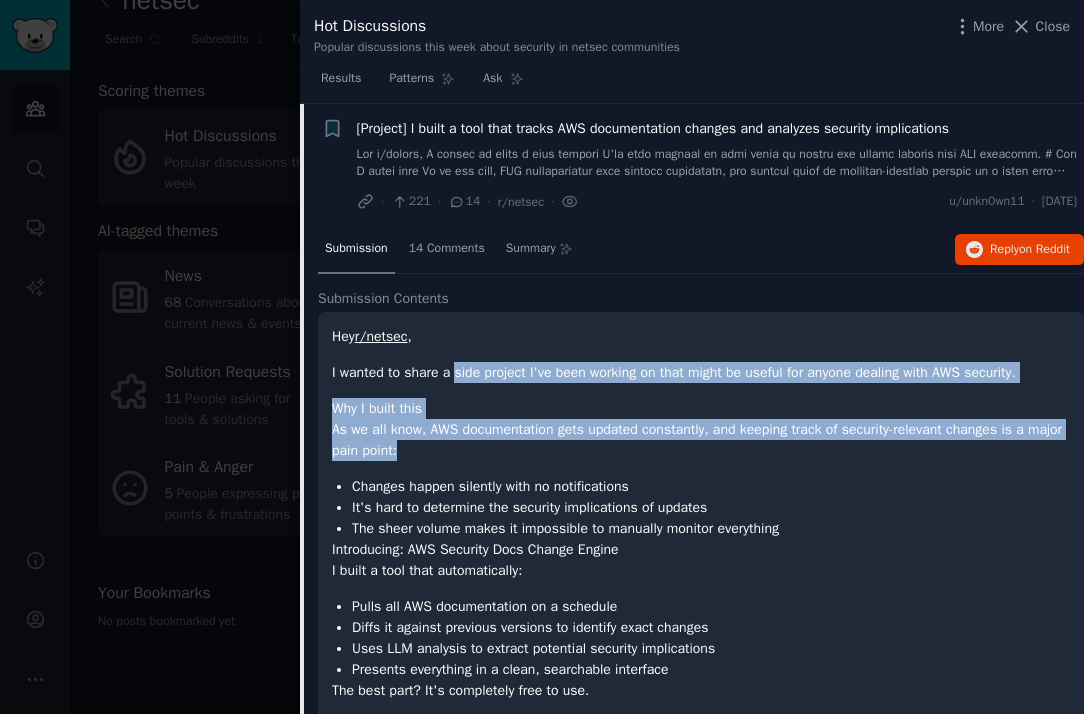 drag, startPoint x: 457, startPoint y: 368, endPoint x: 457, endPoint y: 450, distance: 82 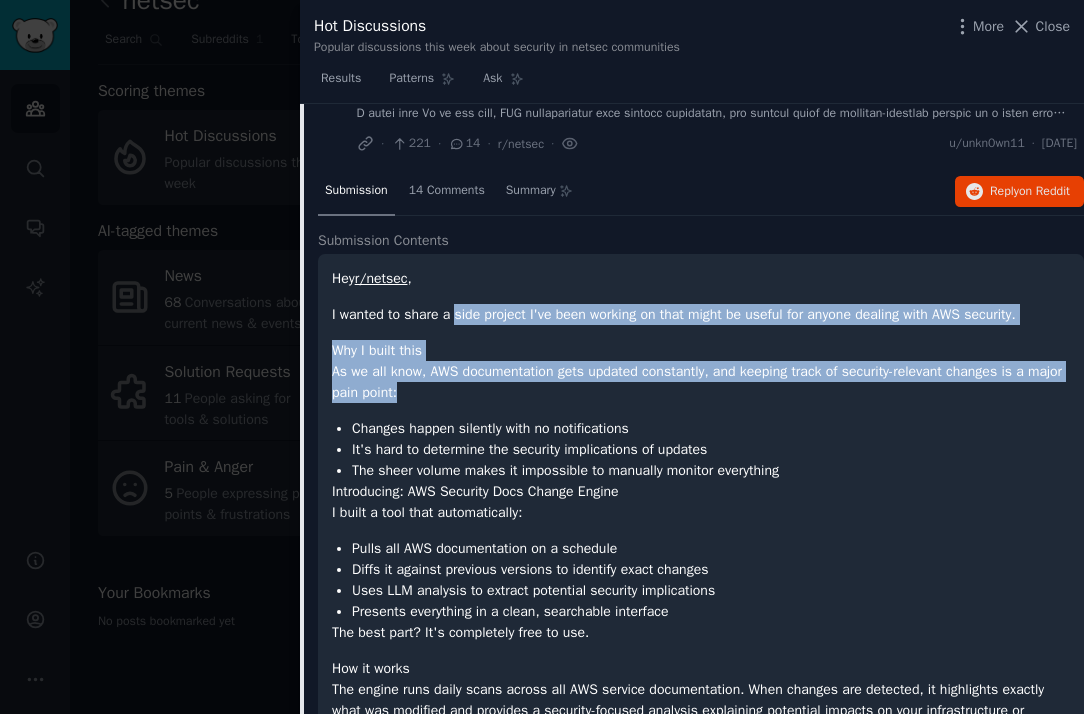 scroll, scrollTop: 1240, scrollLeft: 0, axis: vertical 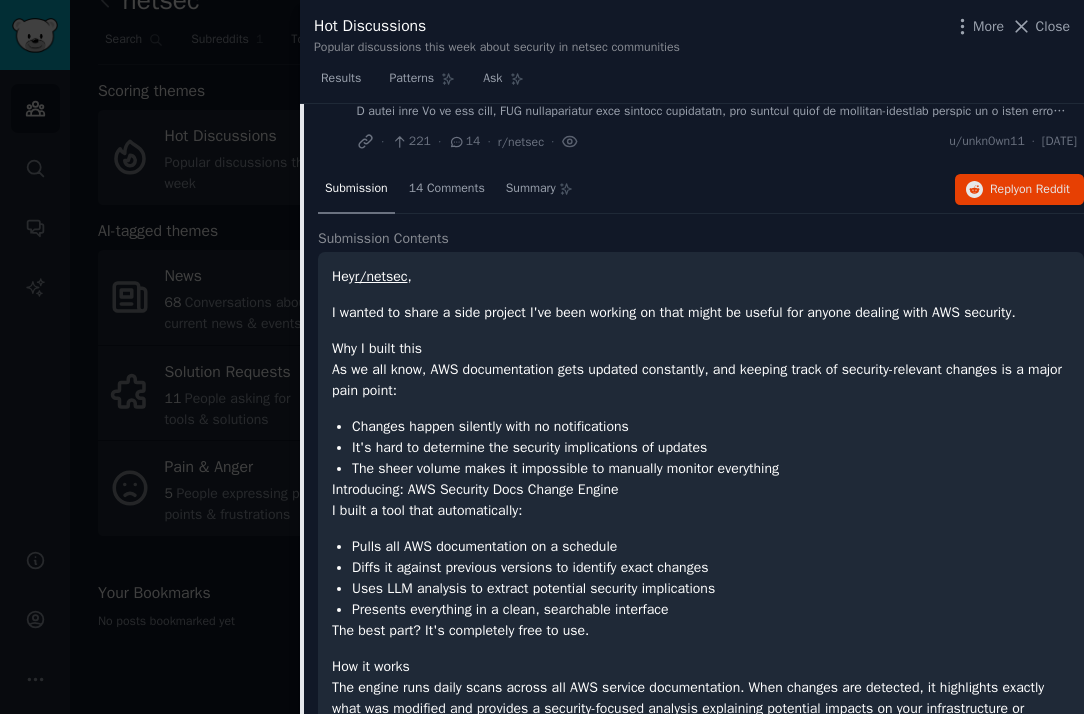 click on "Changes happen silently with no notifications" at bounding box center (711, 426) 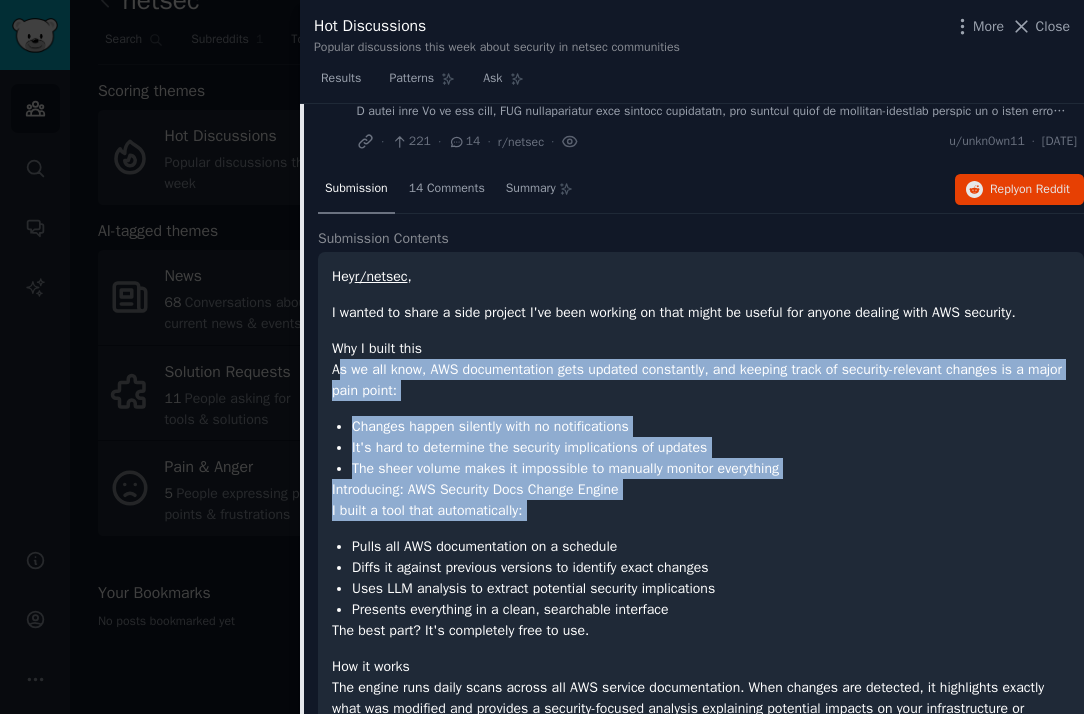 drag, startPoint x: 343, startPoint y: 369, endPoint x: 451, endPoint y: 528, distance: 192.21082 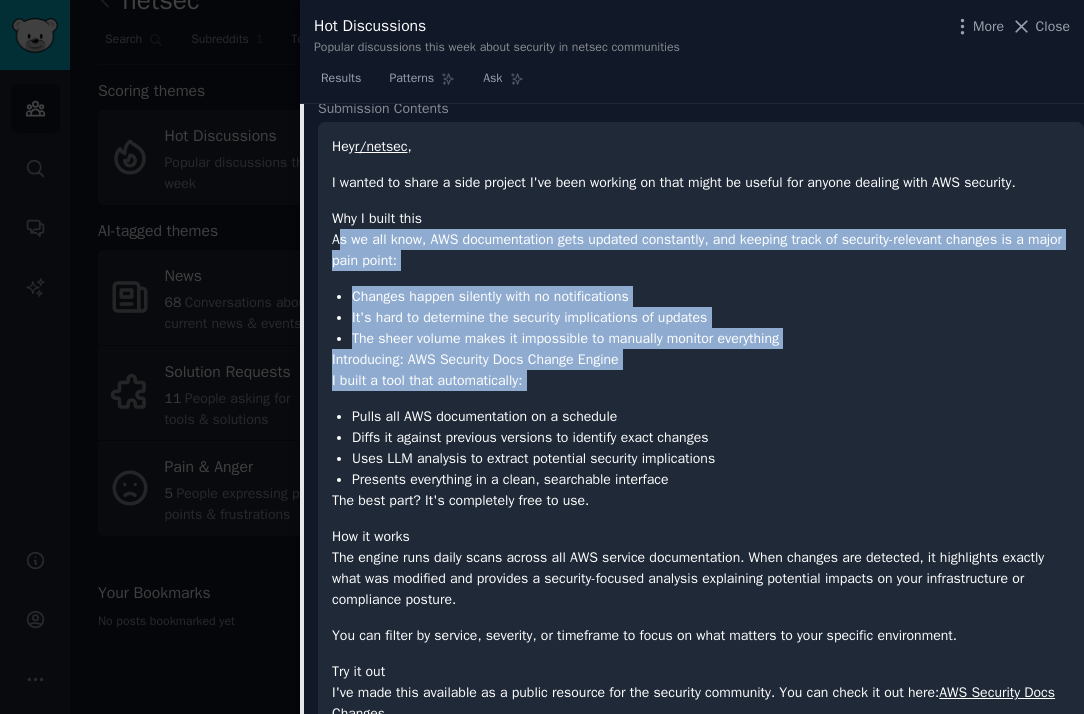 scroll, scrollTop: 1372, scrollLeft: 0, axis: vertical 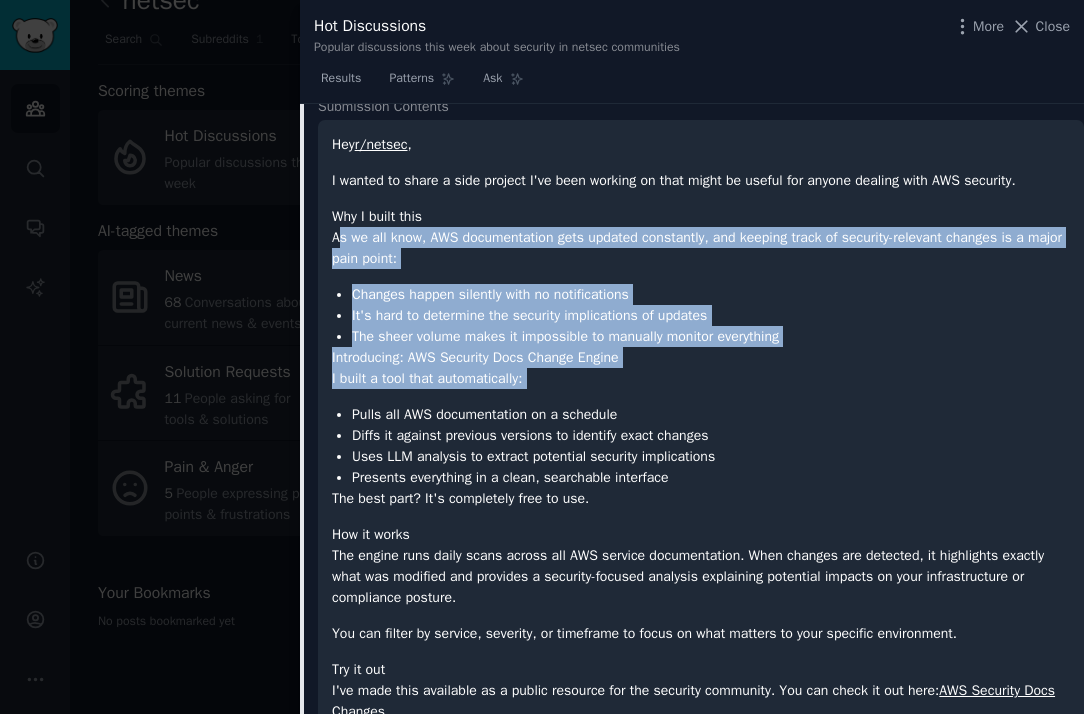 click on "Diffs it against previous versions to identify exact changes" at bounding box center (711, 435) 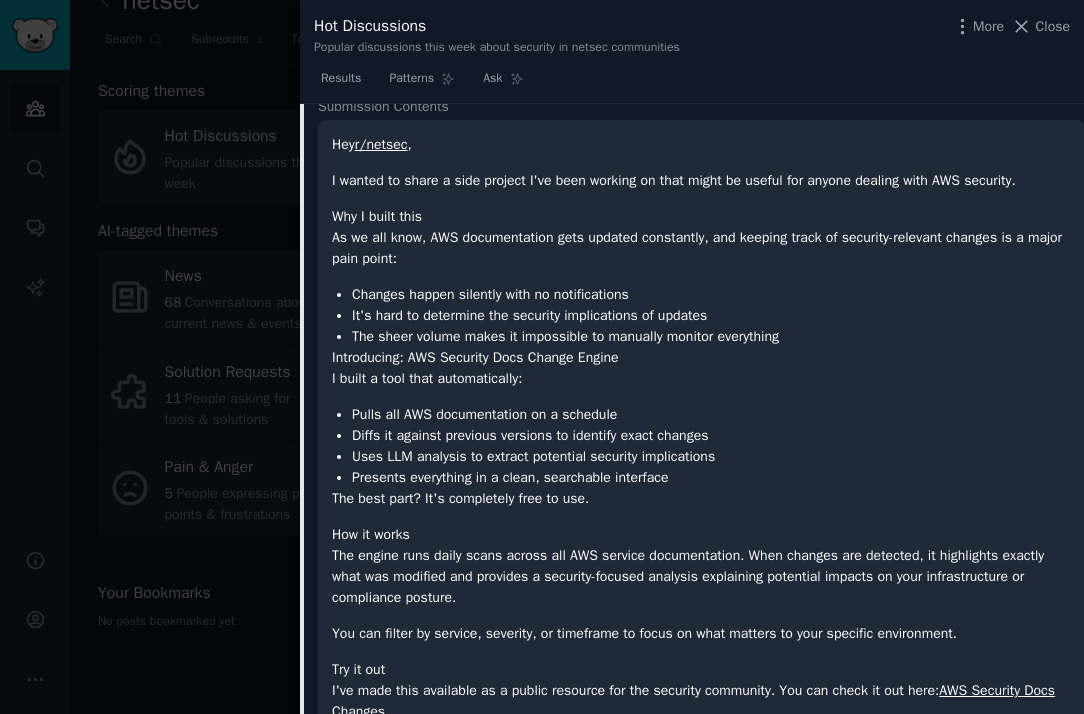 click on "Uses LLM analysis to extract potential security implications" at bounding box center (711, 456) 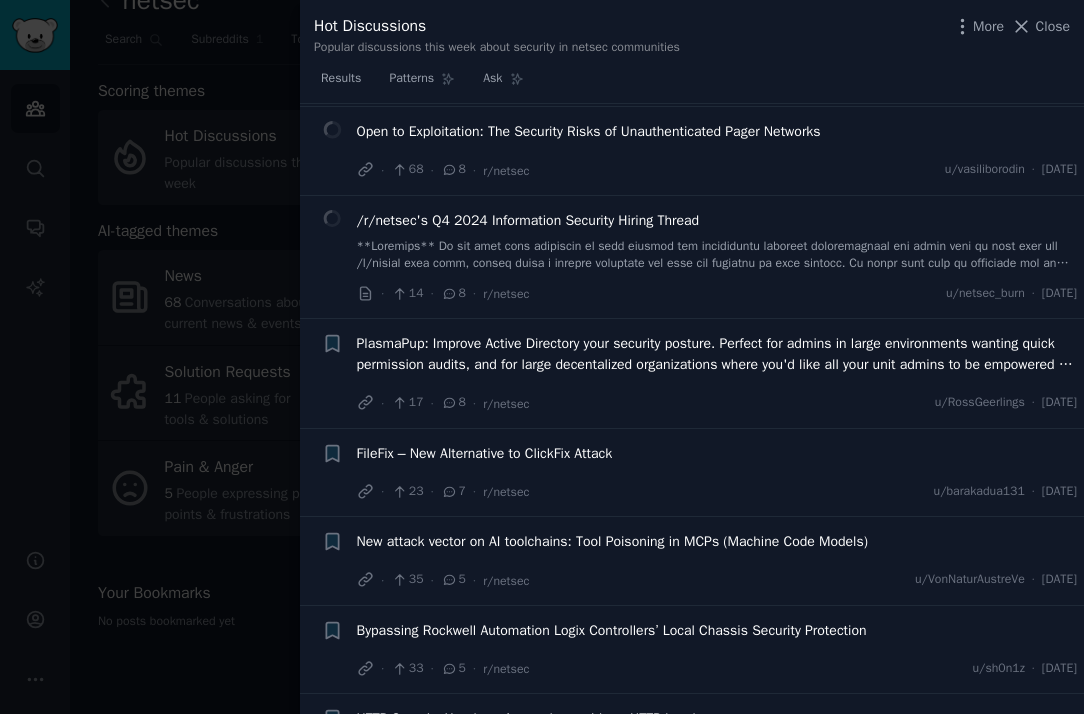 scroll, scrollTop: 2858, scrollLeft: 0, axis: vertical 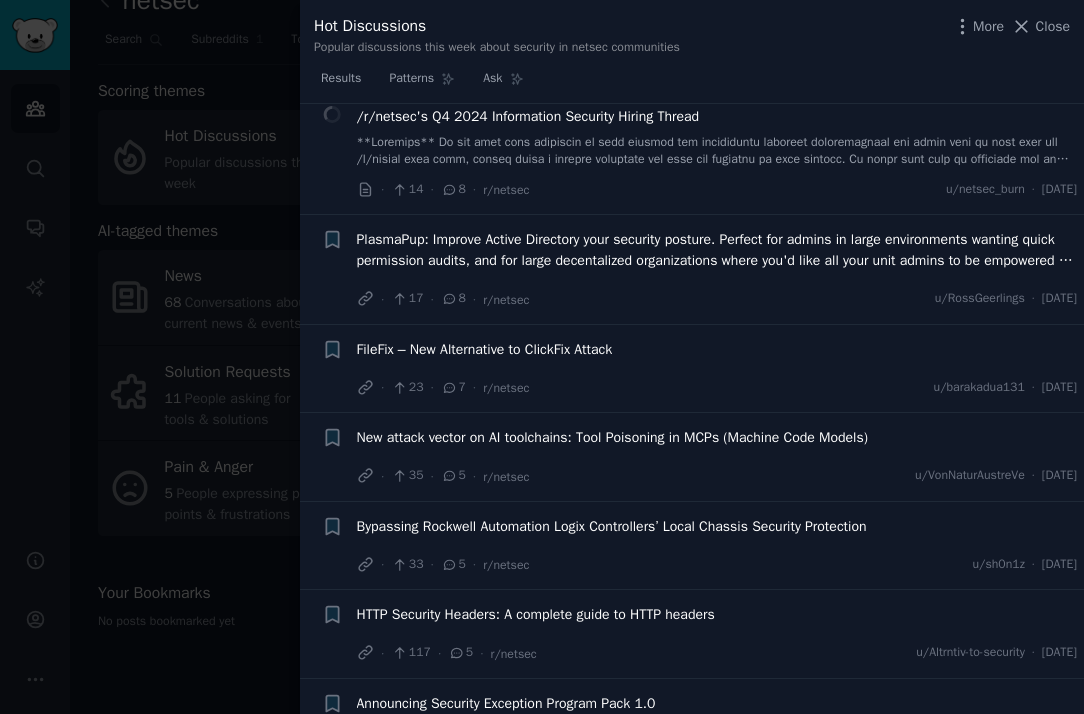 click on "New attack vector on AI toolchains: Tool Poisoning in MCPs (Machine Code Models)" at bounding box center (612, 437) 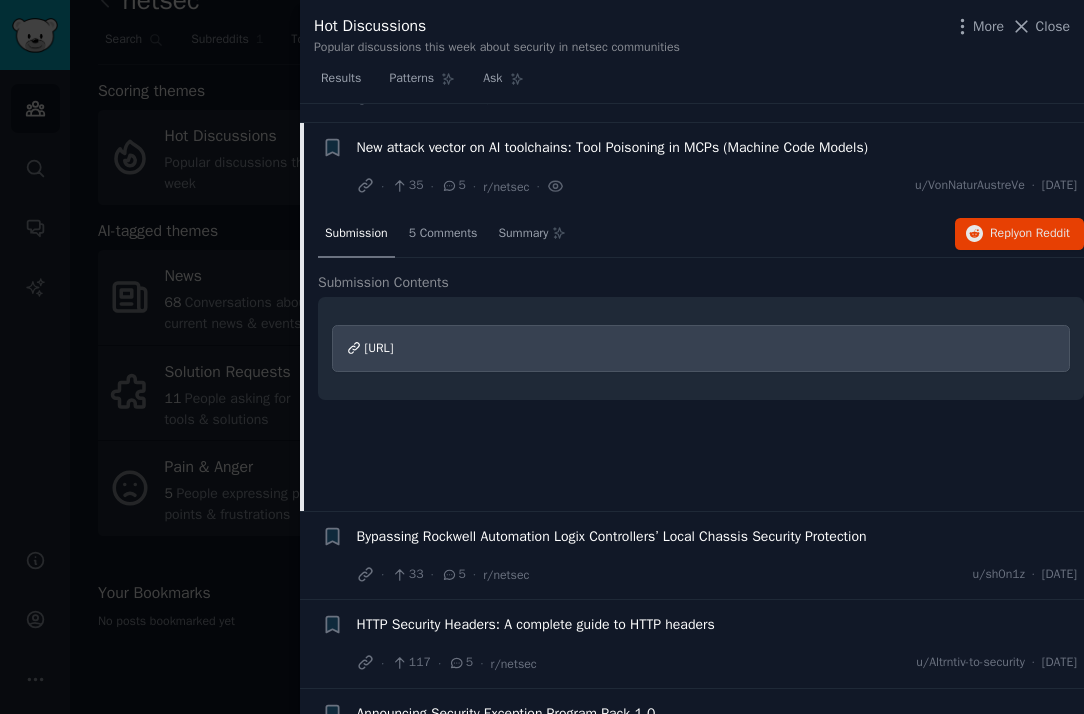 scroll, scrollTop: 2286, scrollLeft: 0, axis: vertical 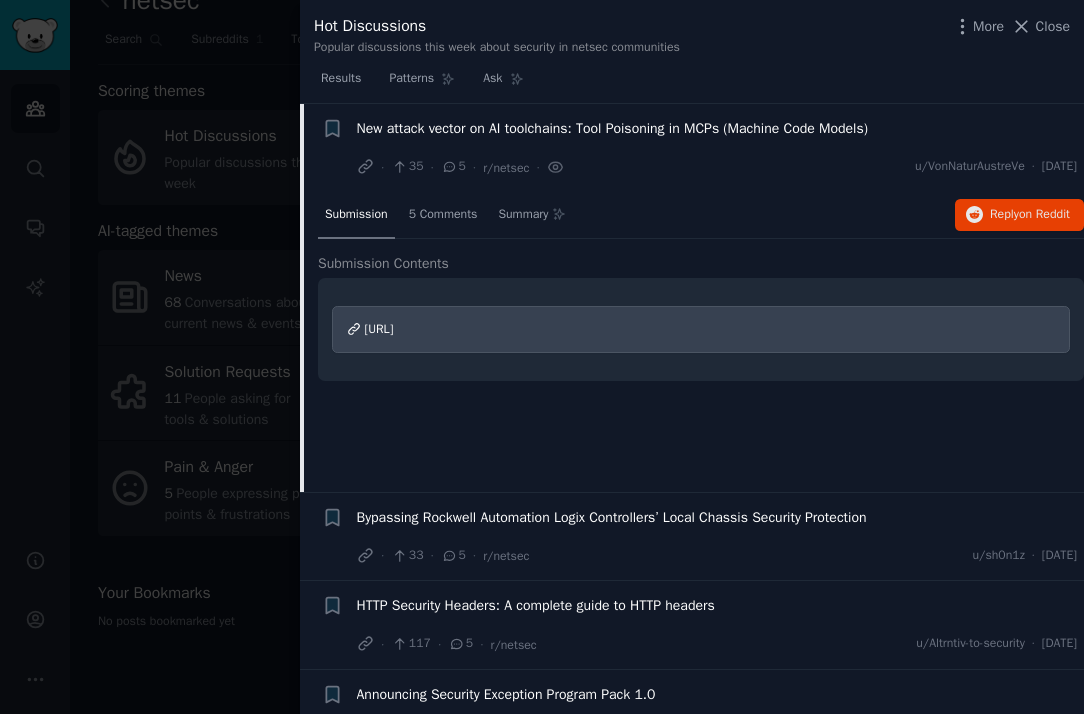 click on "[URL]" at bounding box center [379, 329] 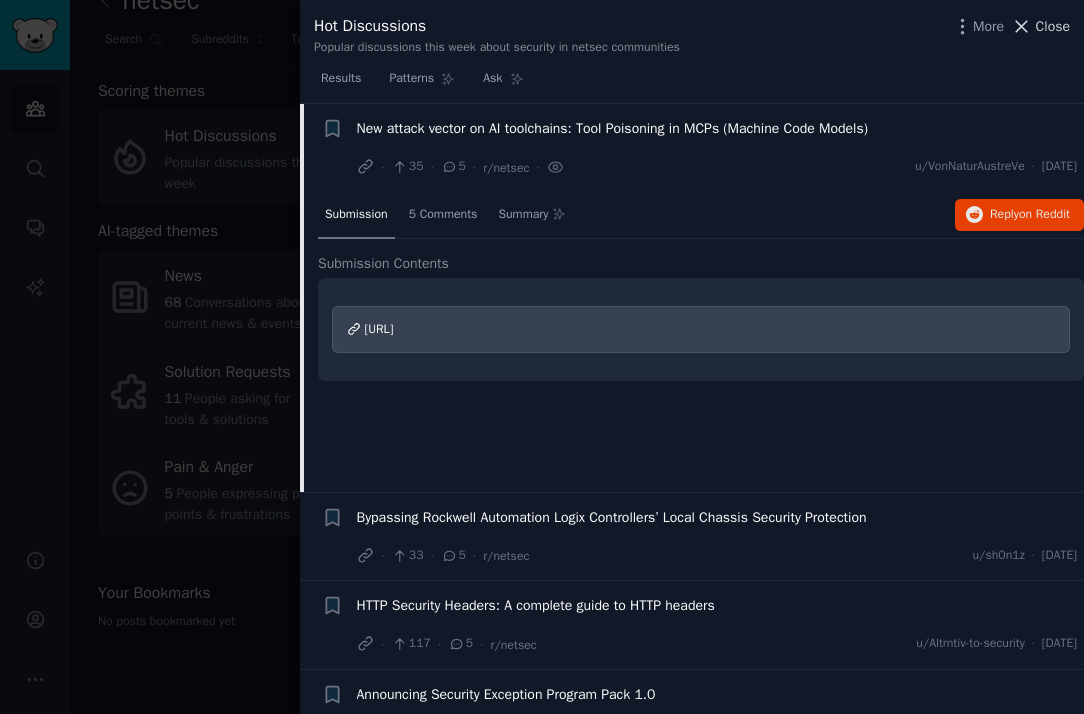 click on "Close" at bounding box center [1053, 26] 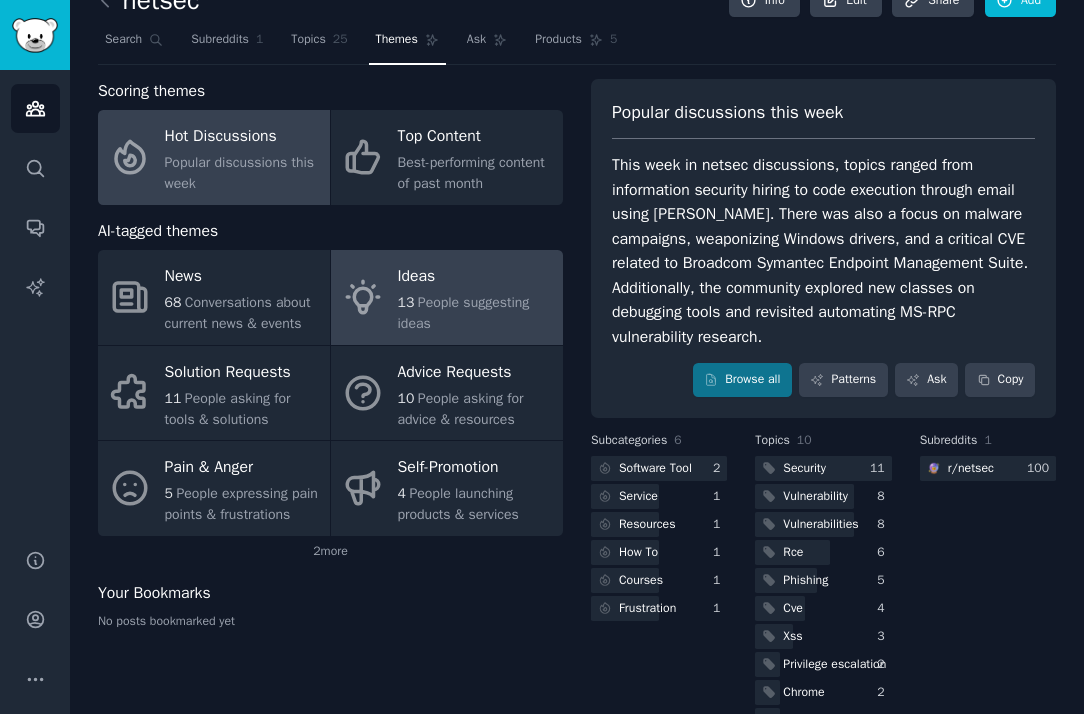click on "13 People suggesting ideas" at bounding box center (475, 313) 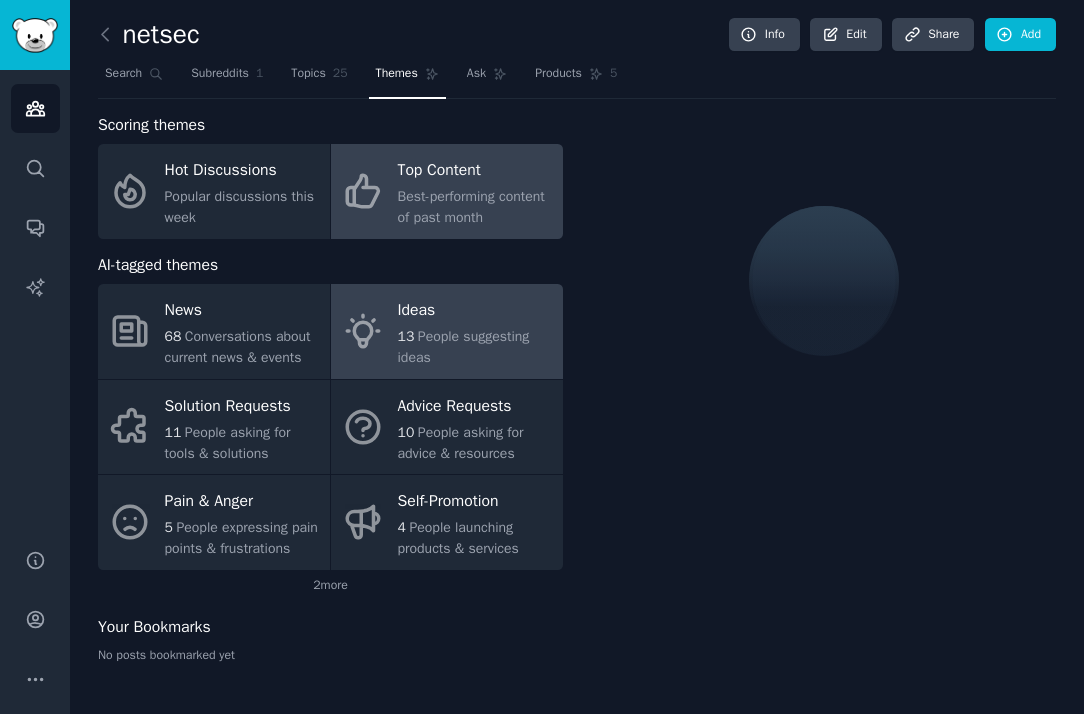 click on "Best-performing content of past month" 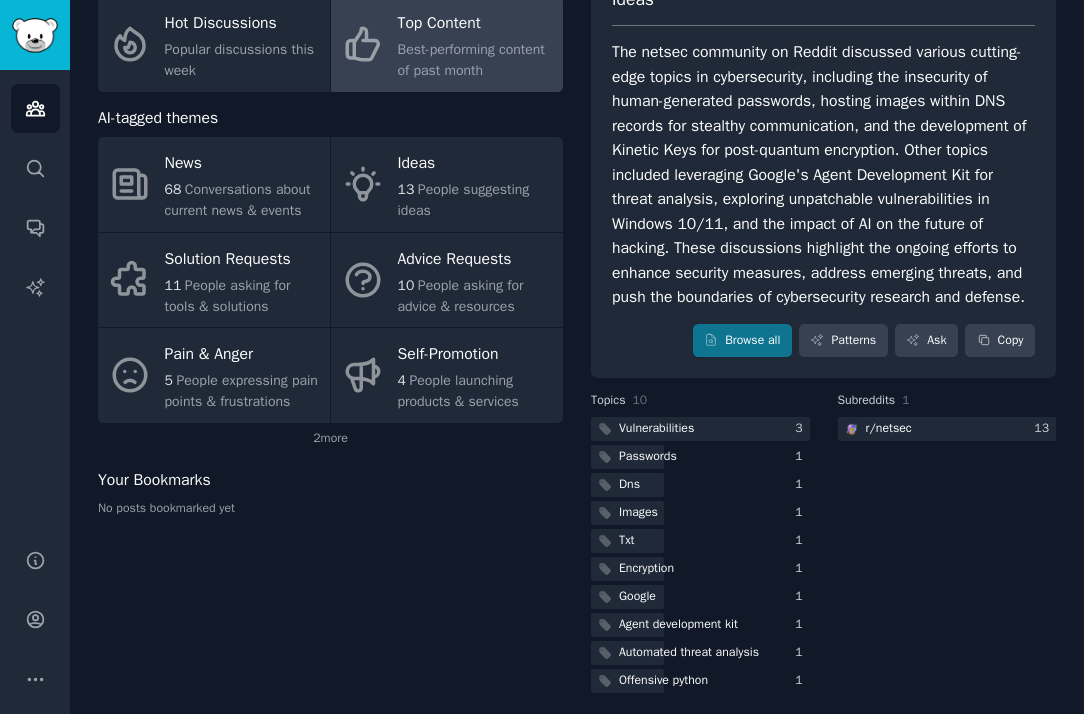 scroll, scrollTop: 182, scrollLeft: 0, axis: vertical 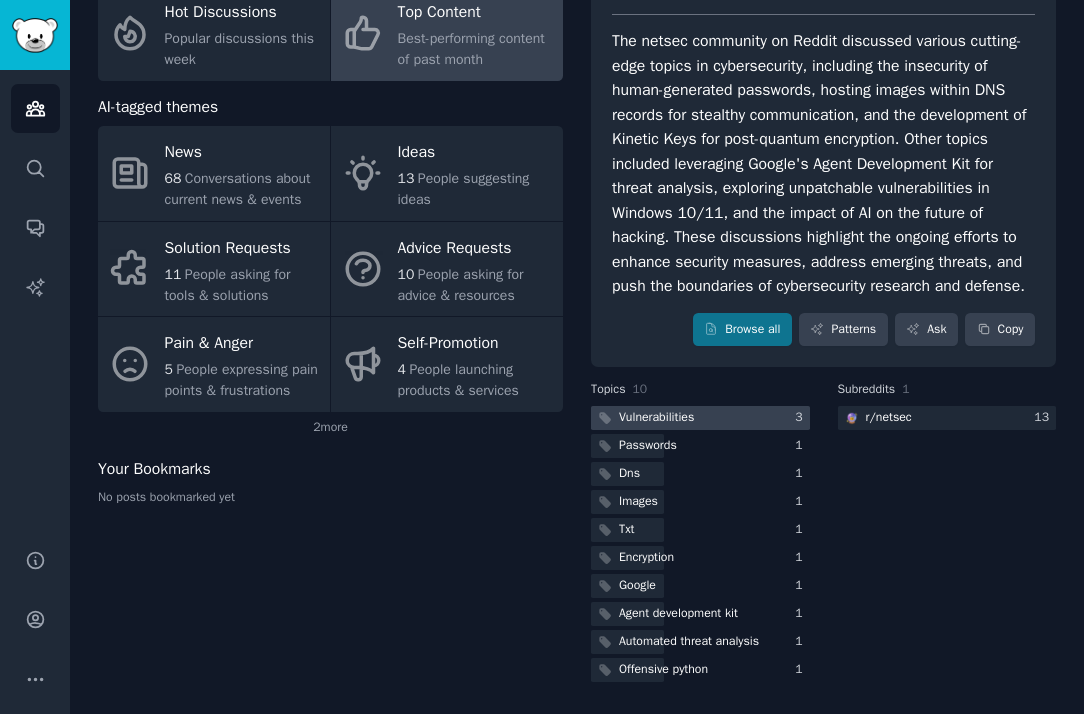click on "Vulnerabilities" at bounding box center (656, 418) 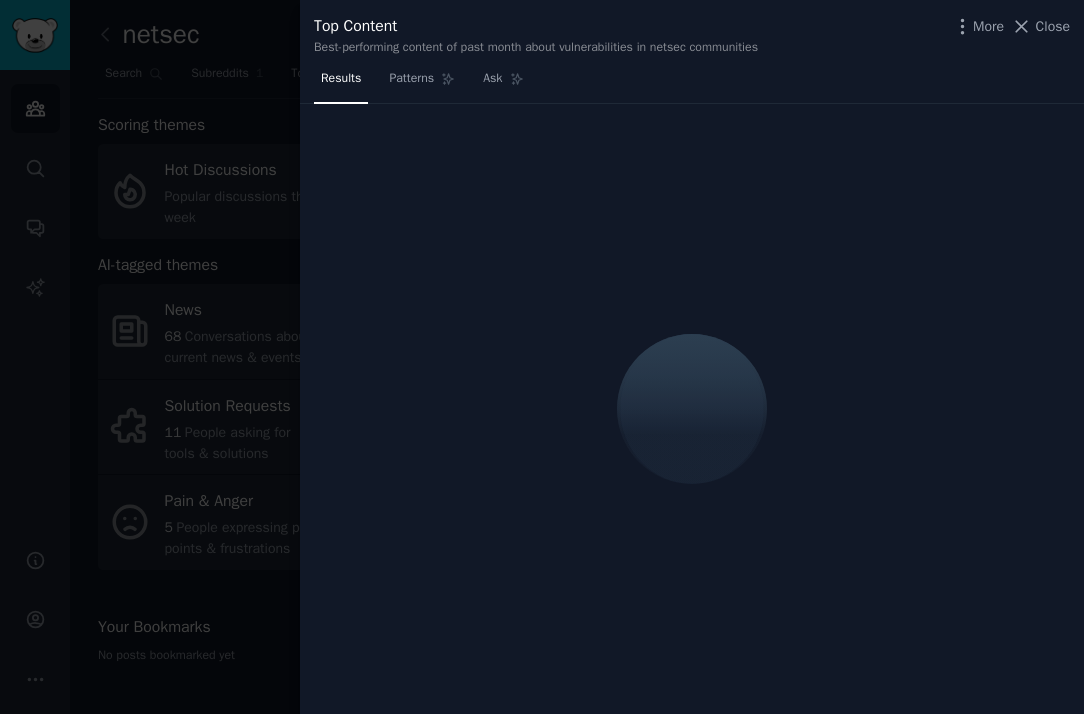 scroll, scrollTop: 34, scrollLeft: 0, axis: vertical 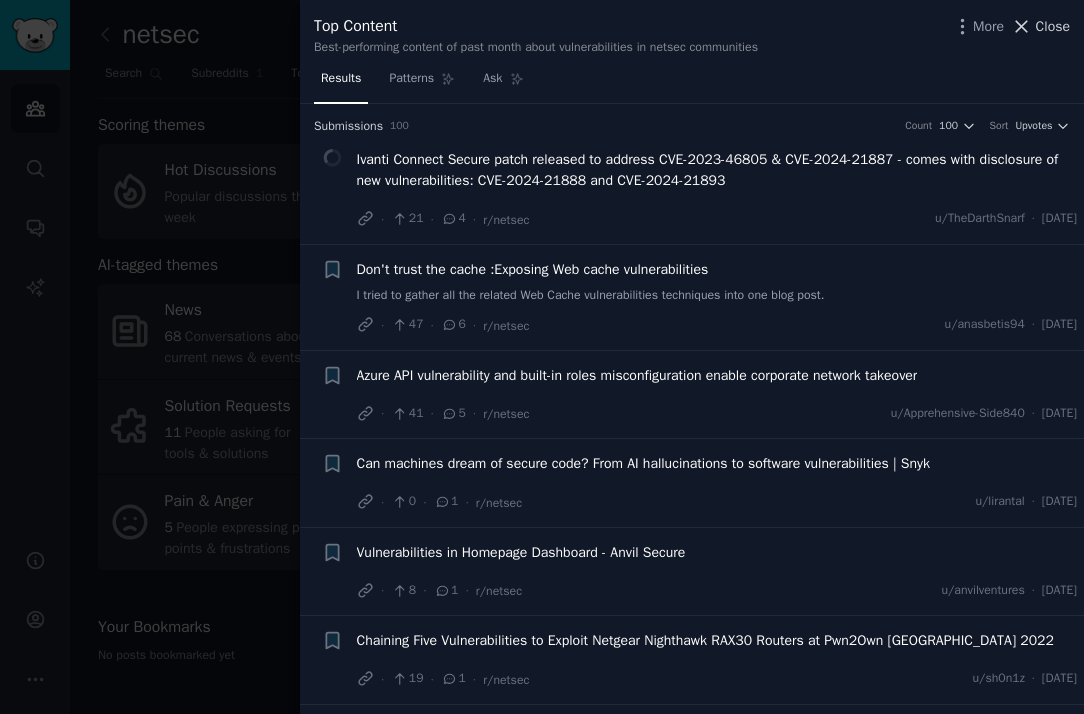 click 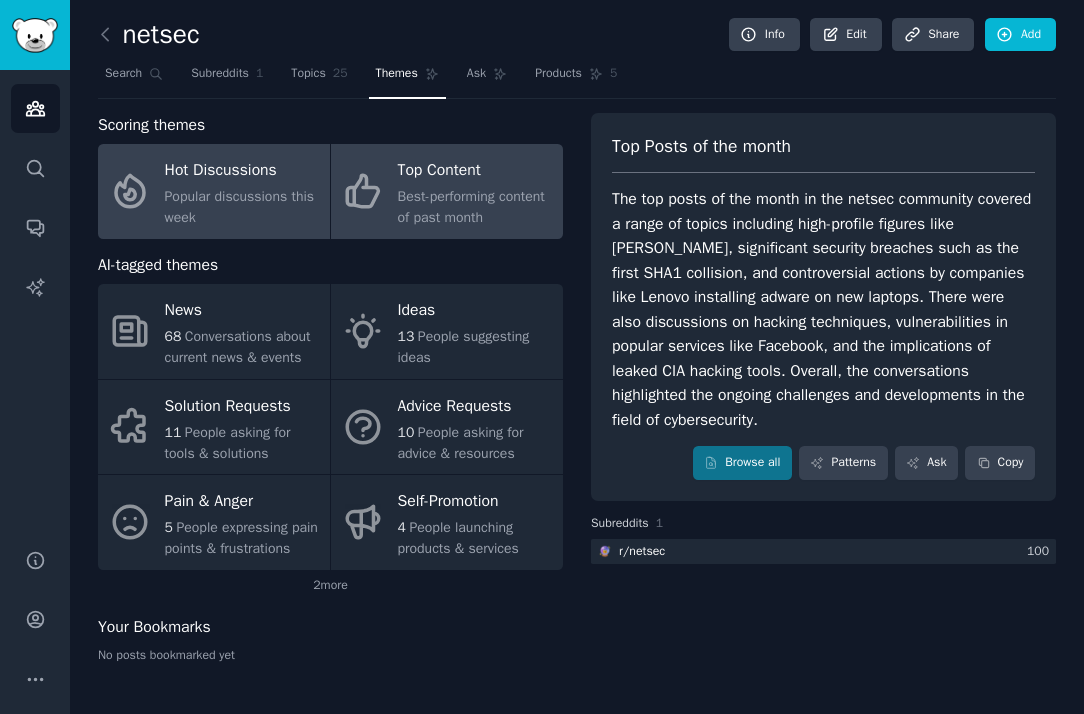 click on "Popular discussions this week" 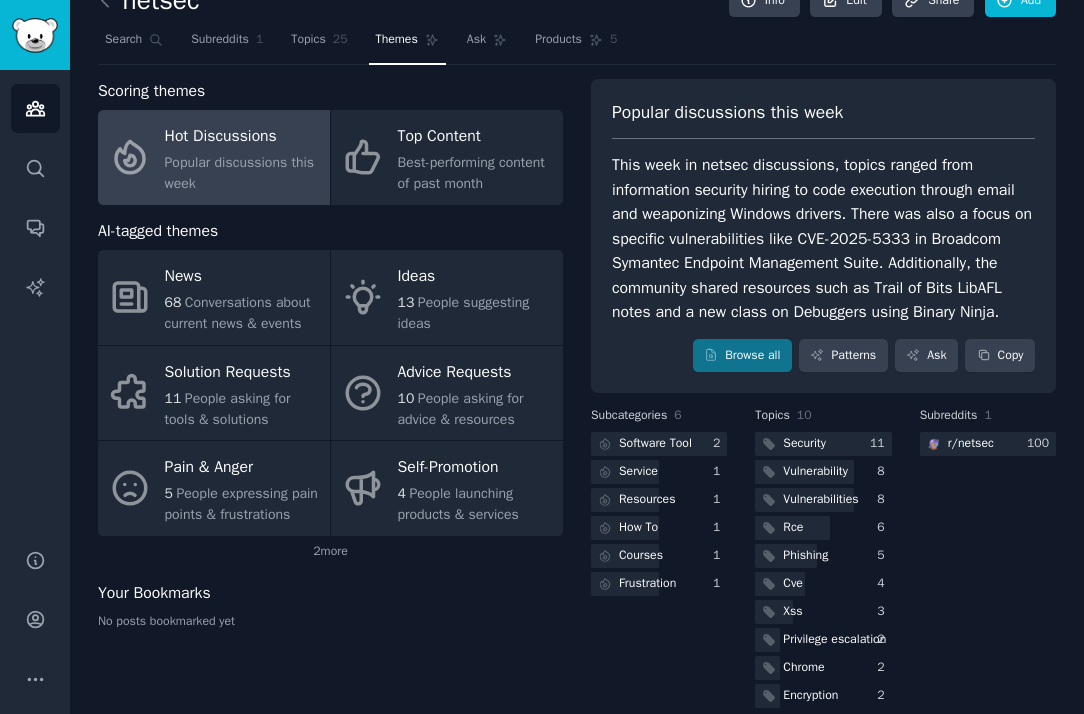 scroll, scrollTop: 39, scrollLeft: 0, axis: vertical 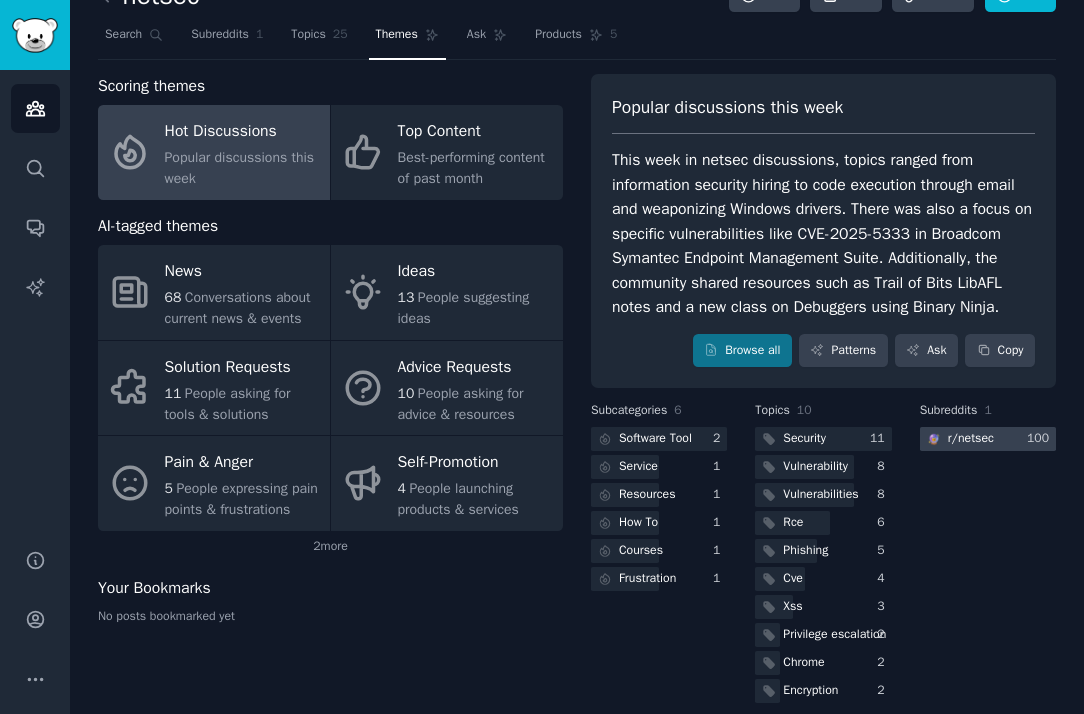 click on "r/ netsec" at bounding box center (971, 439) 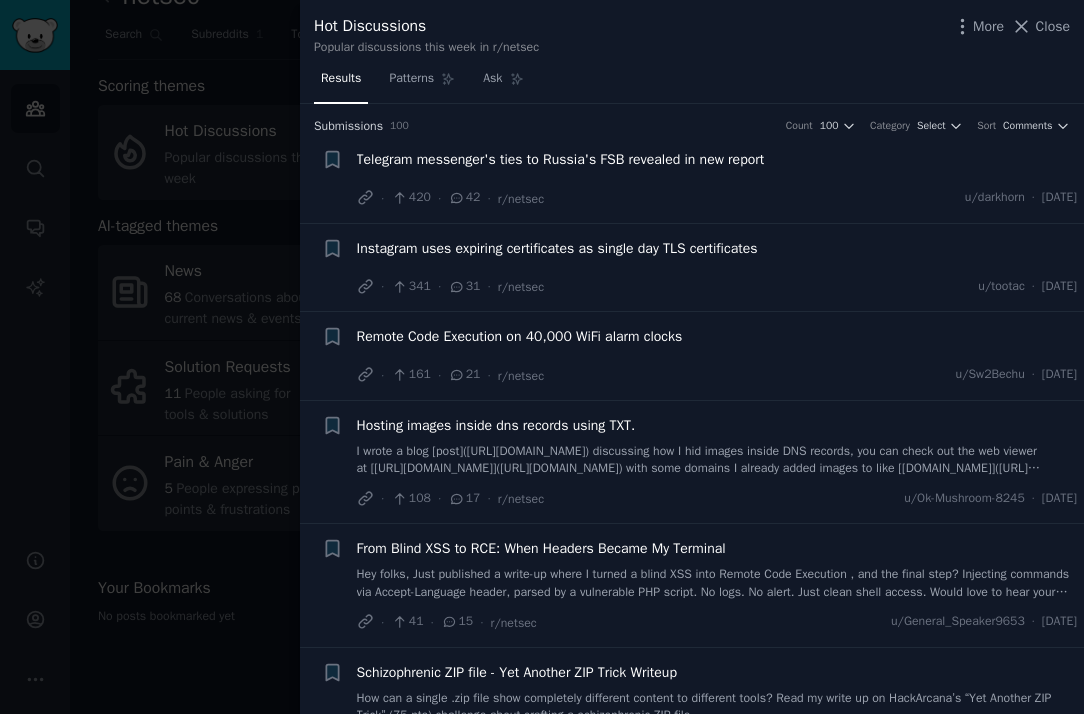 click on "Telegram messenger's ties to Russia's FSB revealed in new report" at bounding box center [561, 159] 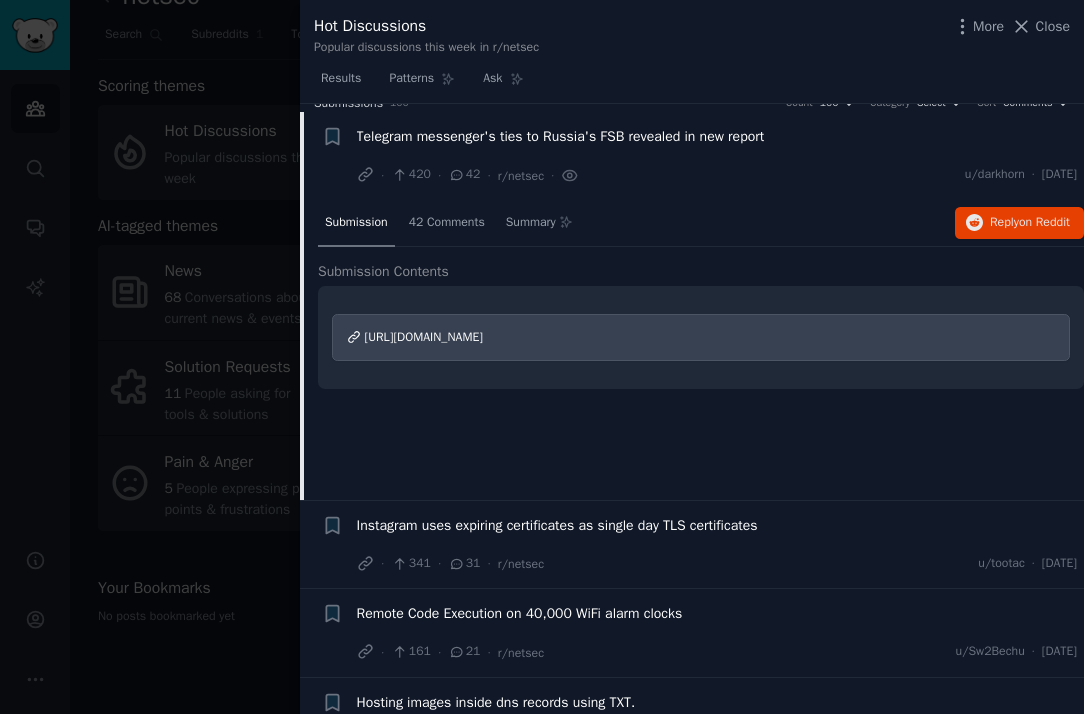 scroll, scrollTop: 31, scrollLeft: 0, axis: vertical 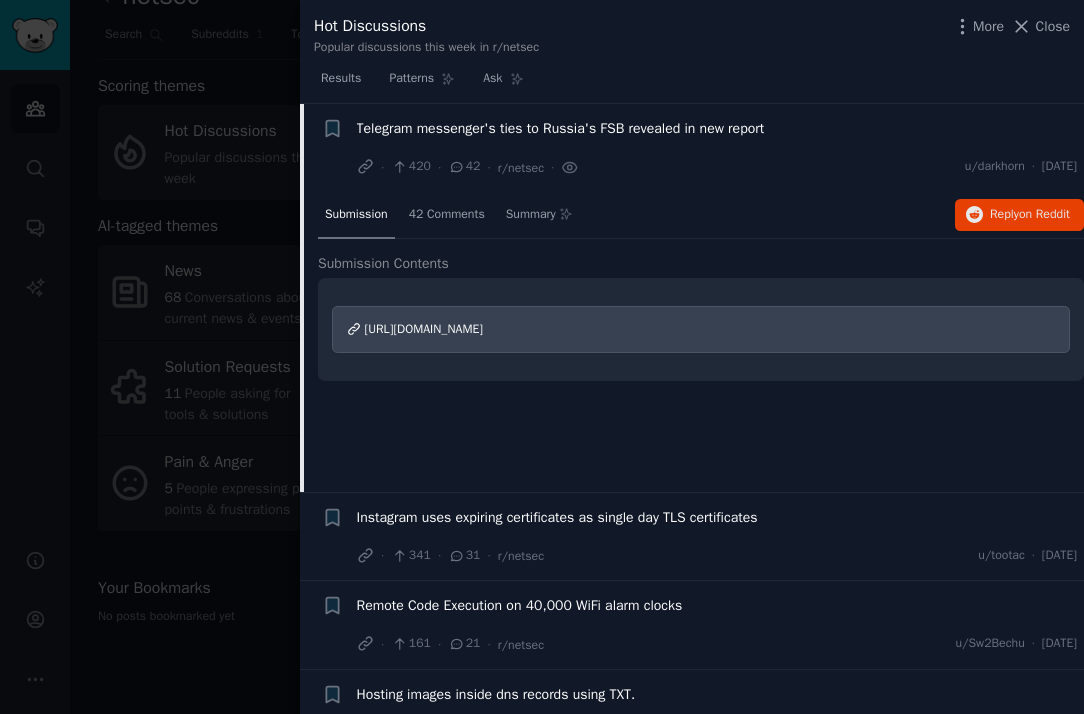 click on "[URL][DOMAIN_NAME]" at bounding box center [424, 329] 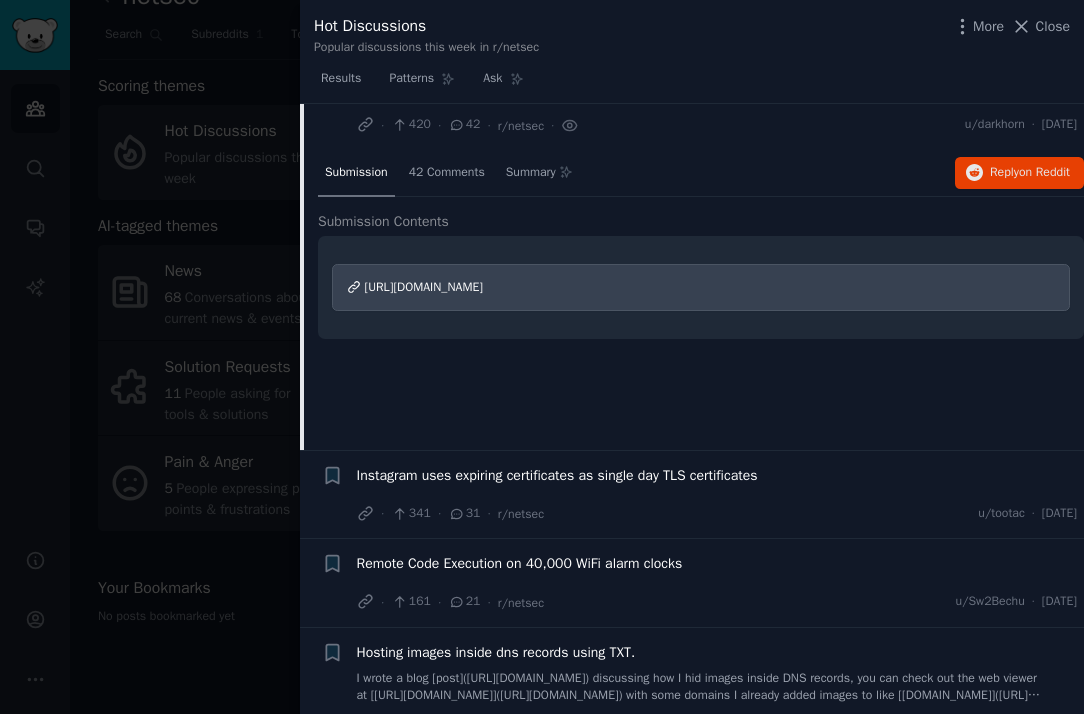 scroll, scrollTop: 68, scrollLeft: 0, axis: vertical 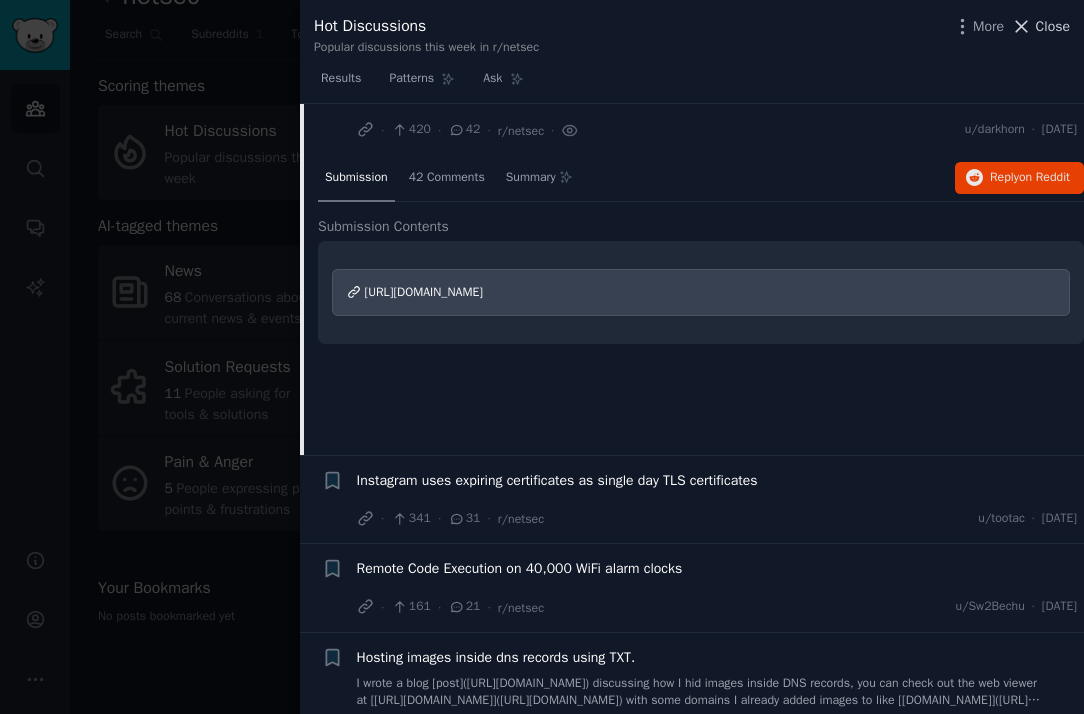 click 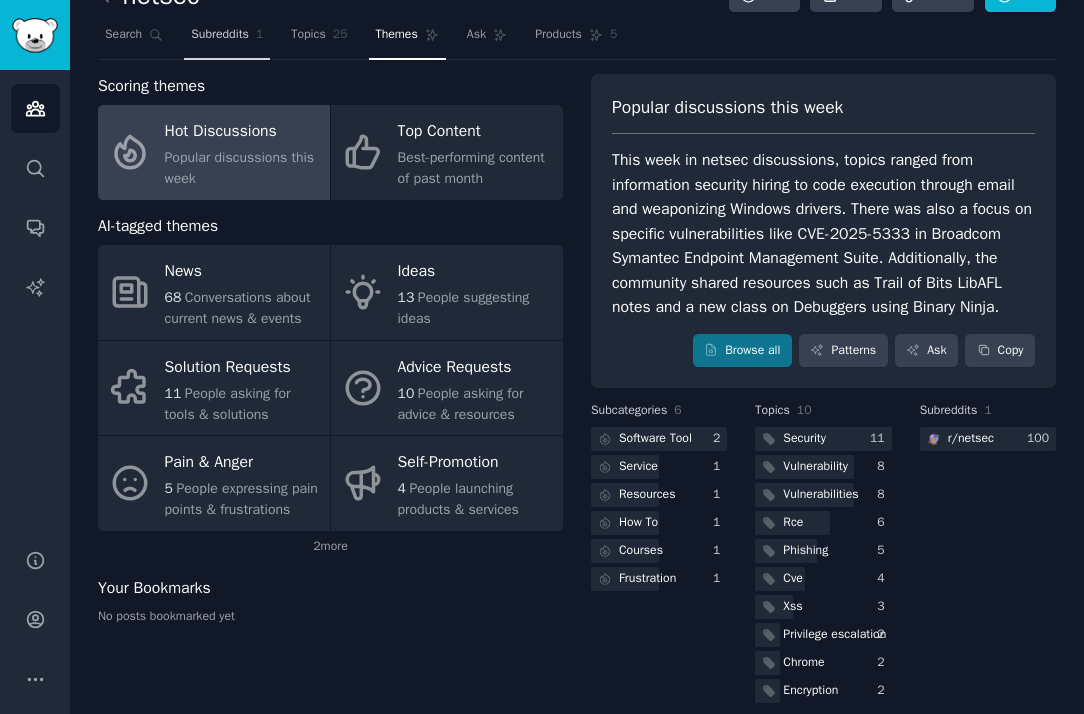 click on "Subreddits" at bounding box center [220, 35] 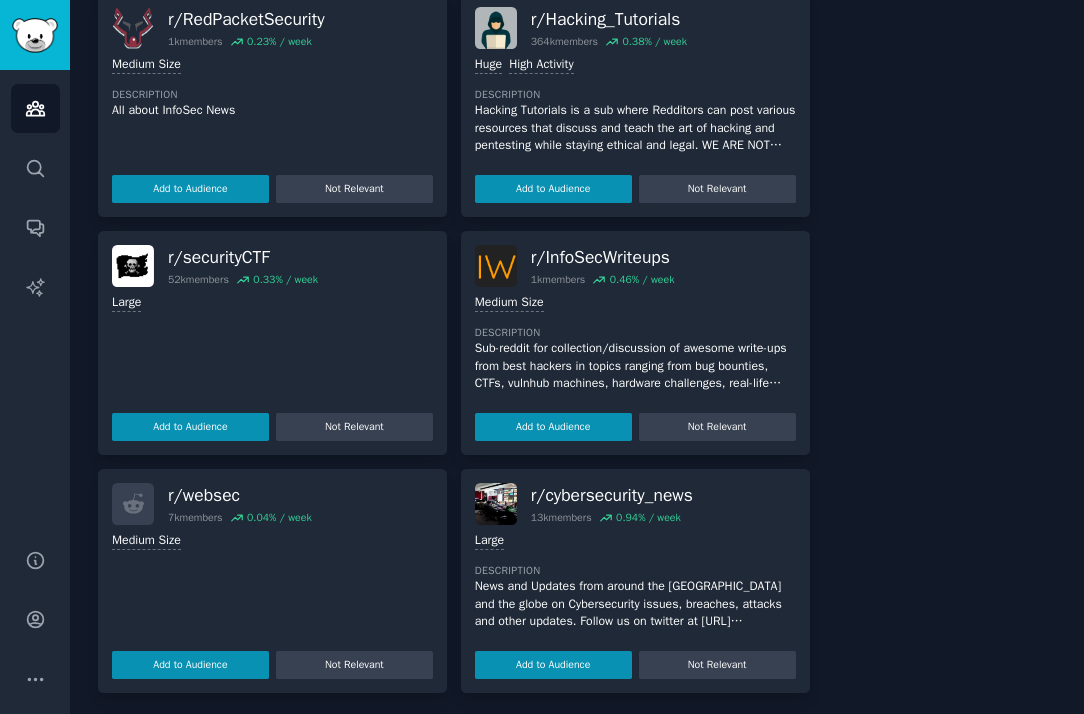scroll, scrollTop: 876, scrollLeft: 0, axis: vertical 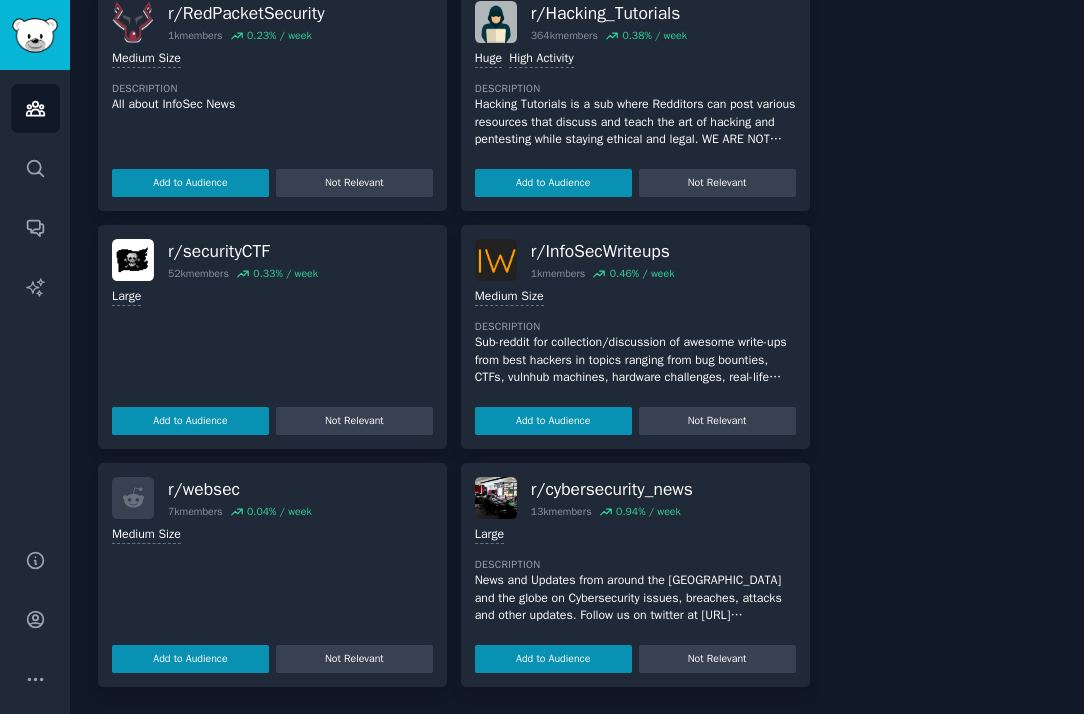 click on "News and Updates from around the [GEOGRAPHIC_DATA] and the globe on Cybersecurity issues, breaches, attacks and other updates.
Follow us on twitter at [URL][DOMAIN_NAME]" at bounding box center [635, 598] 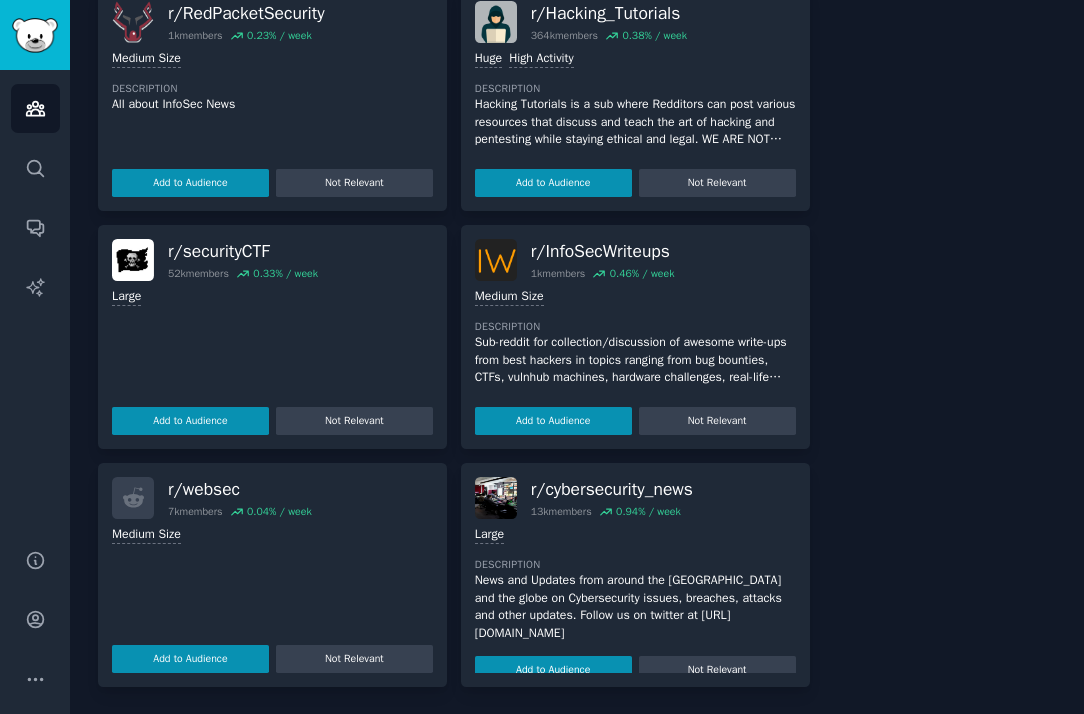 scroll, scrollTop: 11, scrollLeft: 0, axis: vertical 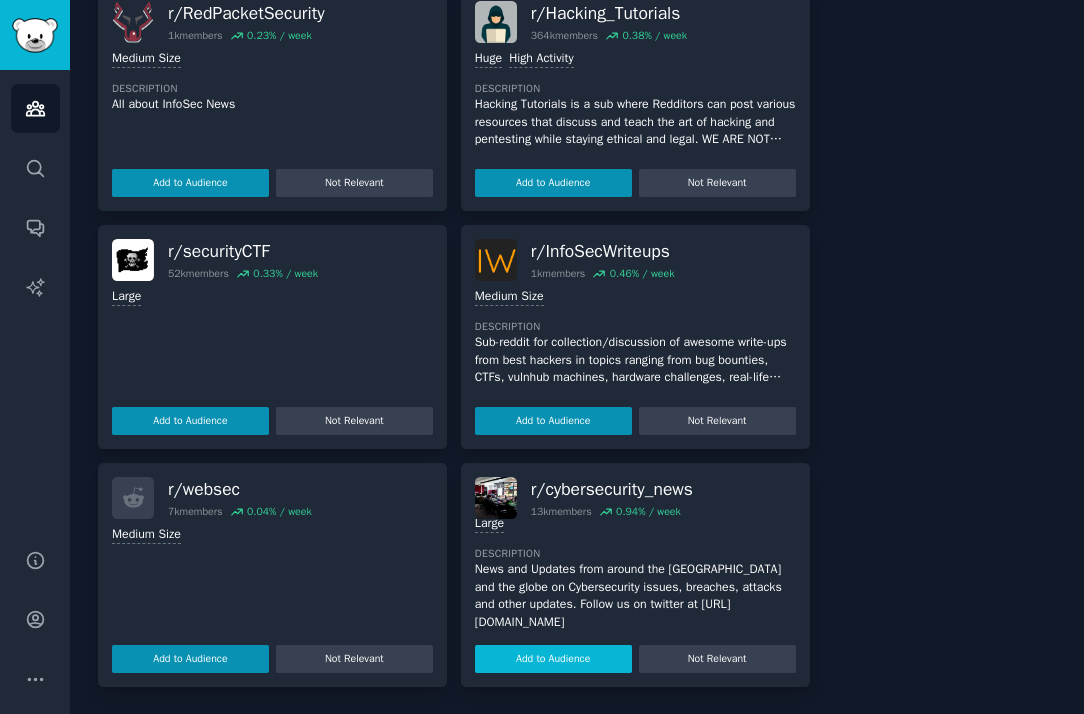 click on "Add to Audience" at bounding box center (553, 659) 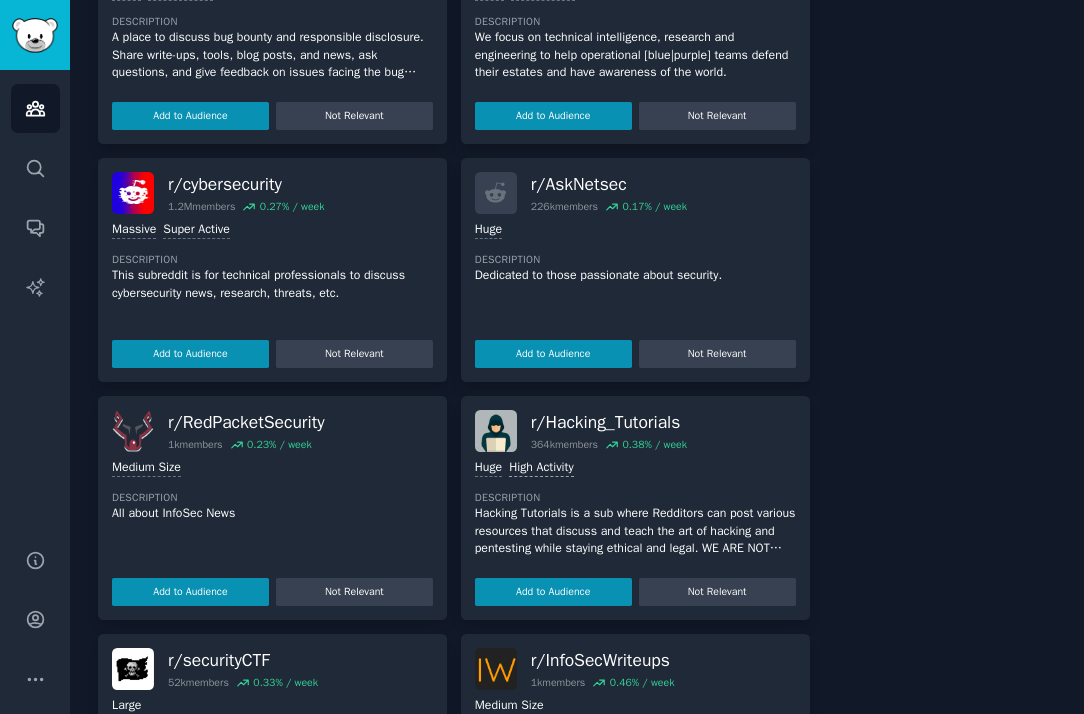 scroll, scrollTop: 0, scrollLeft: 0, axis: both 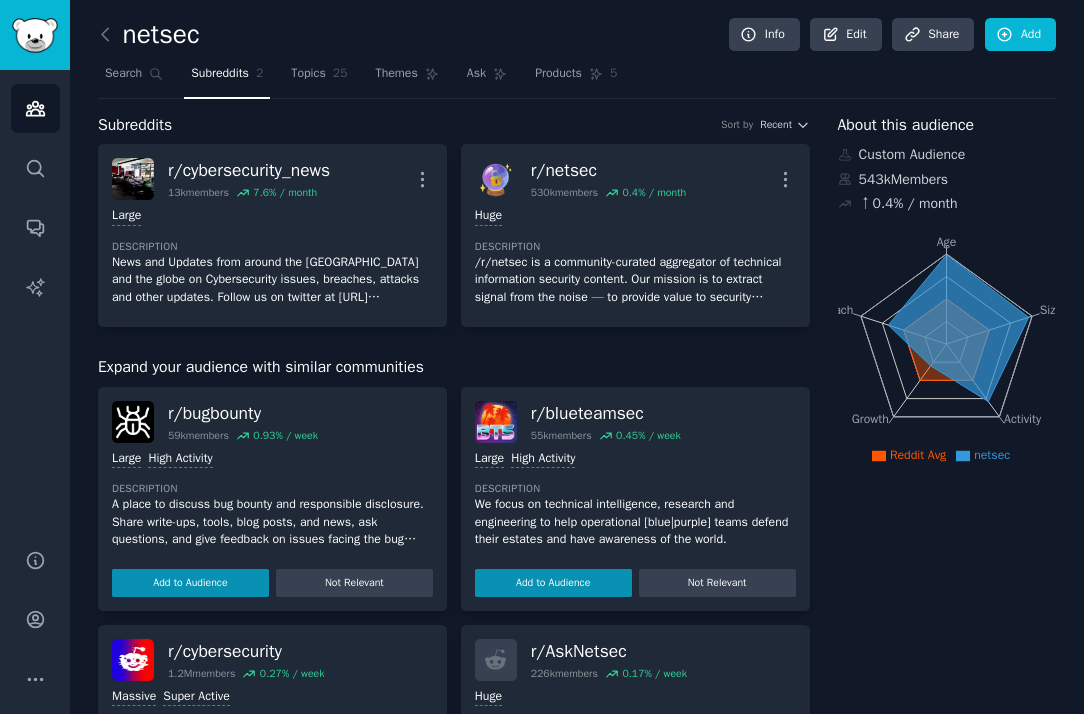 click on "Subreddits" at bounding box center [220, 74] 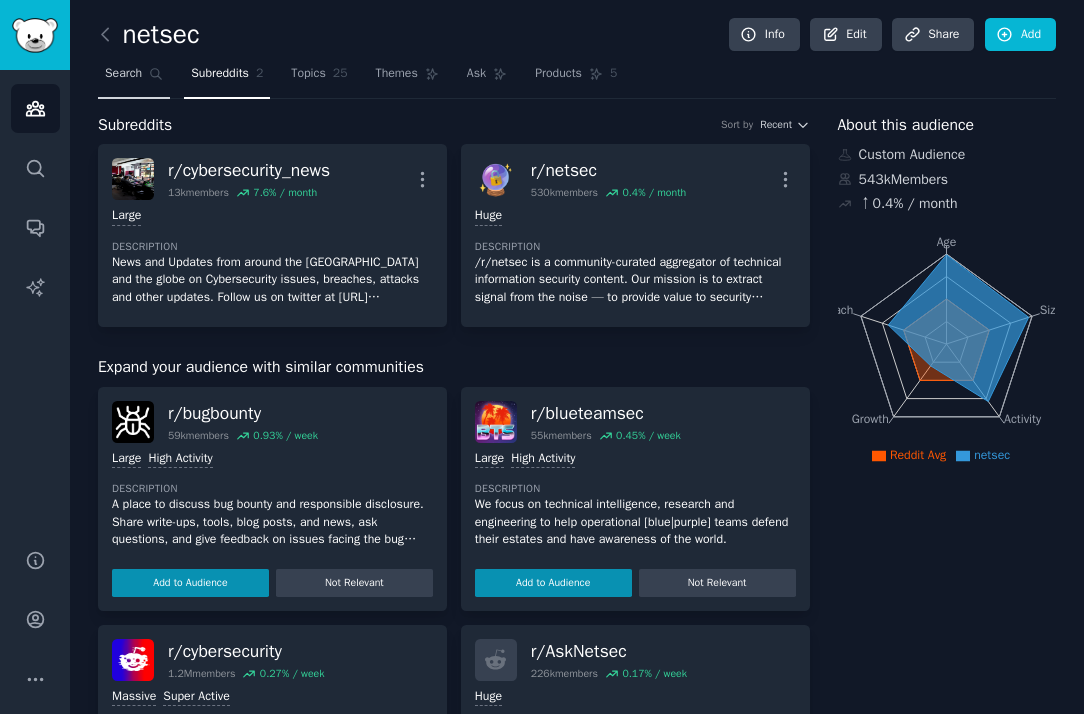 click on "Search" at bounding box center (123, 74) 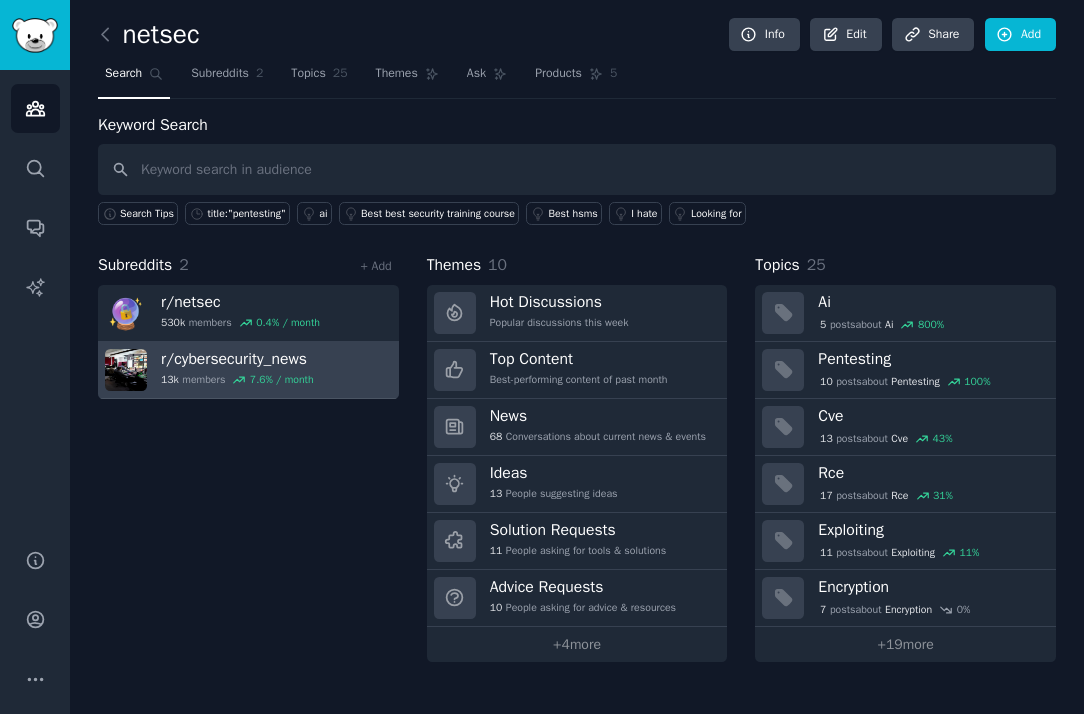click on "r/ cybersecurity_news" at bounding box center (237, 359) 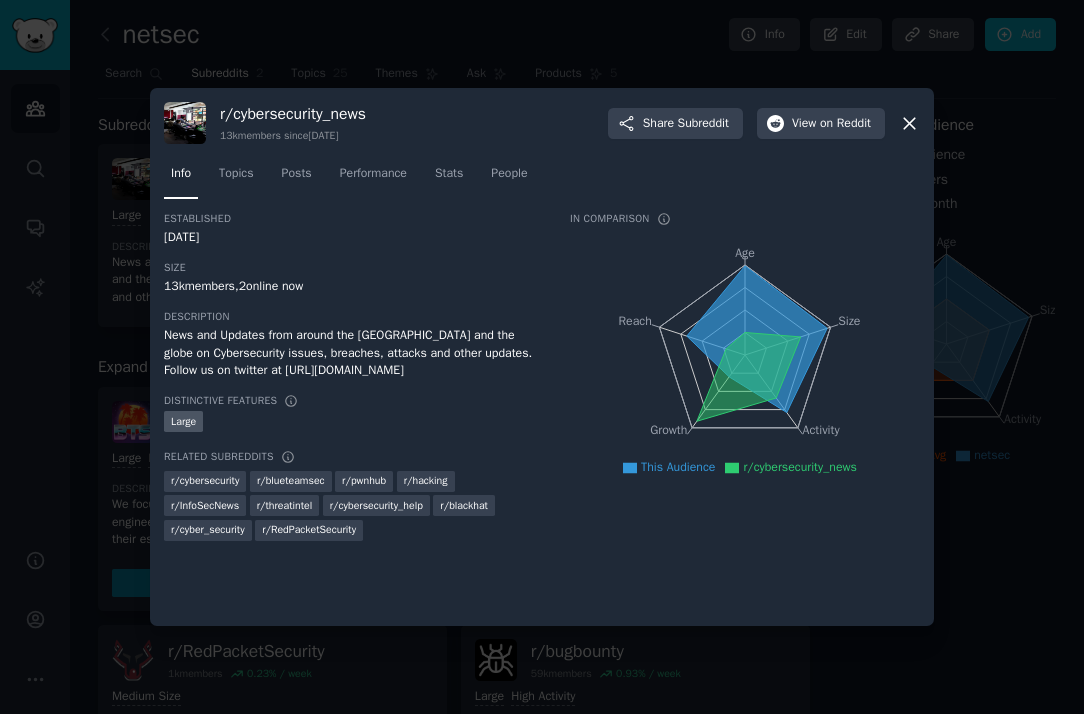 click 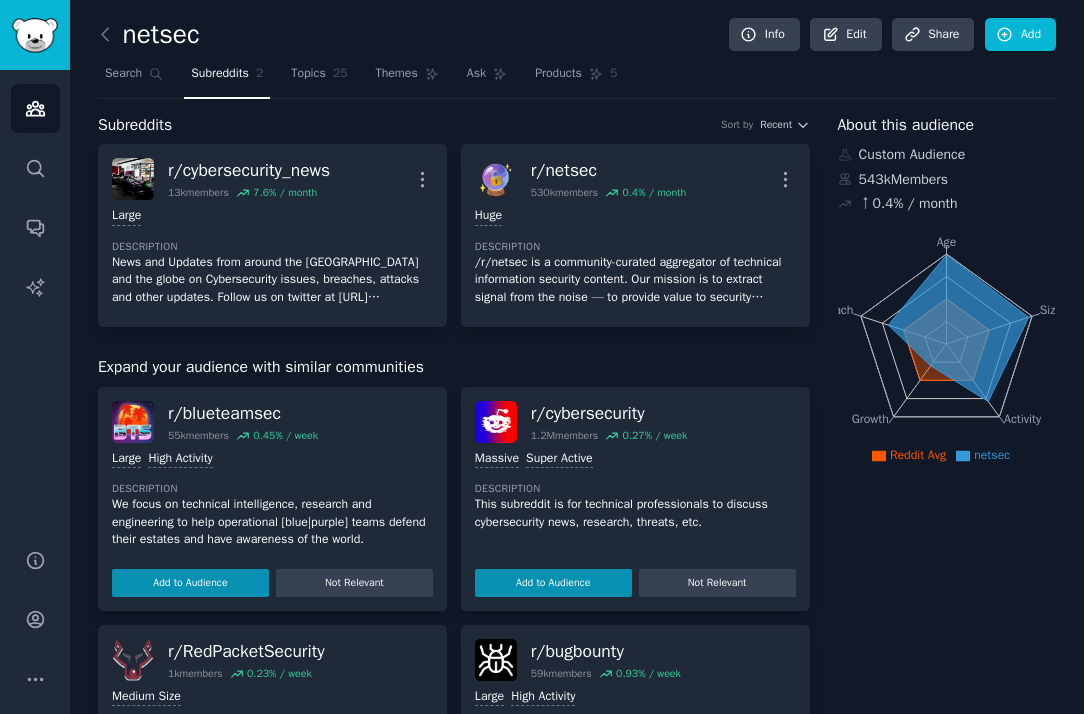 scroll, scrollTop: 7, scrollLeft: 0, axis: vertical 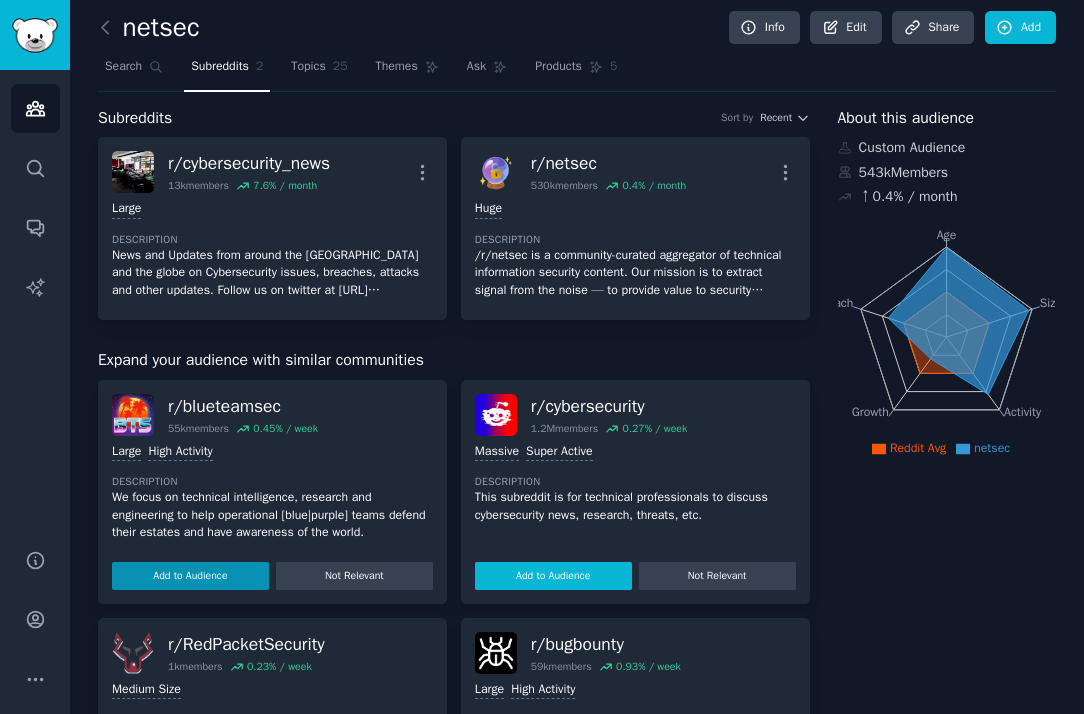 click on "Add to Audience" at bounding box center (553, 576) 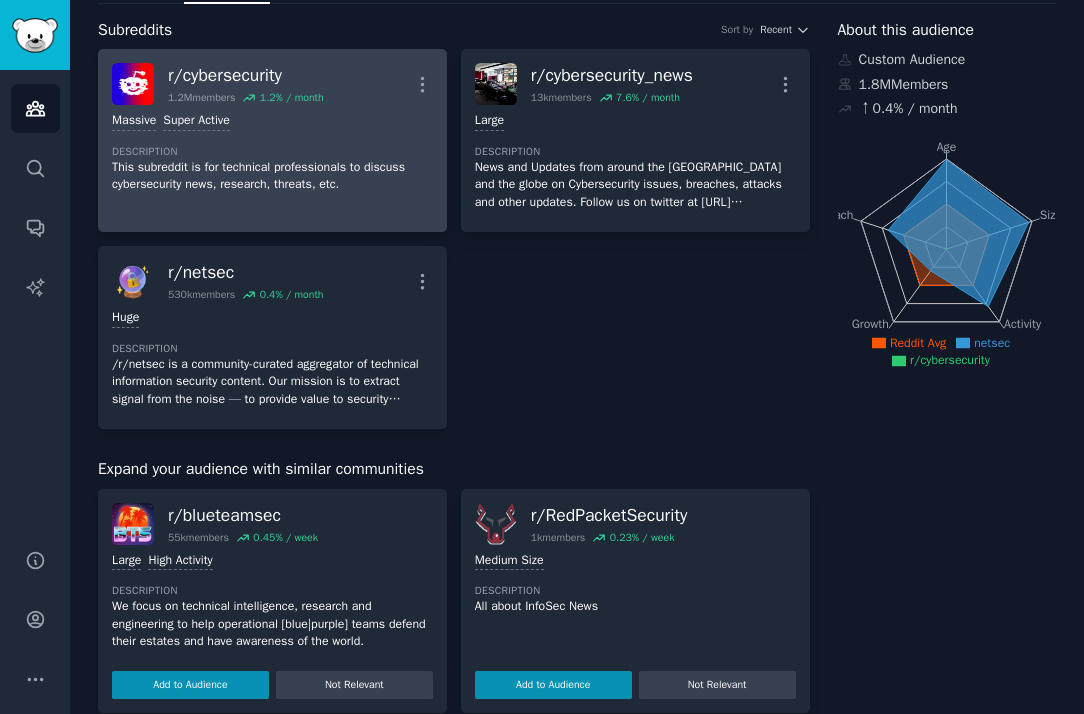 scroll, scrollTop: 0, scrollLeft: 0, axis: both 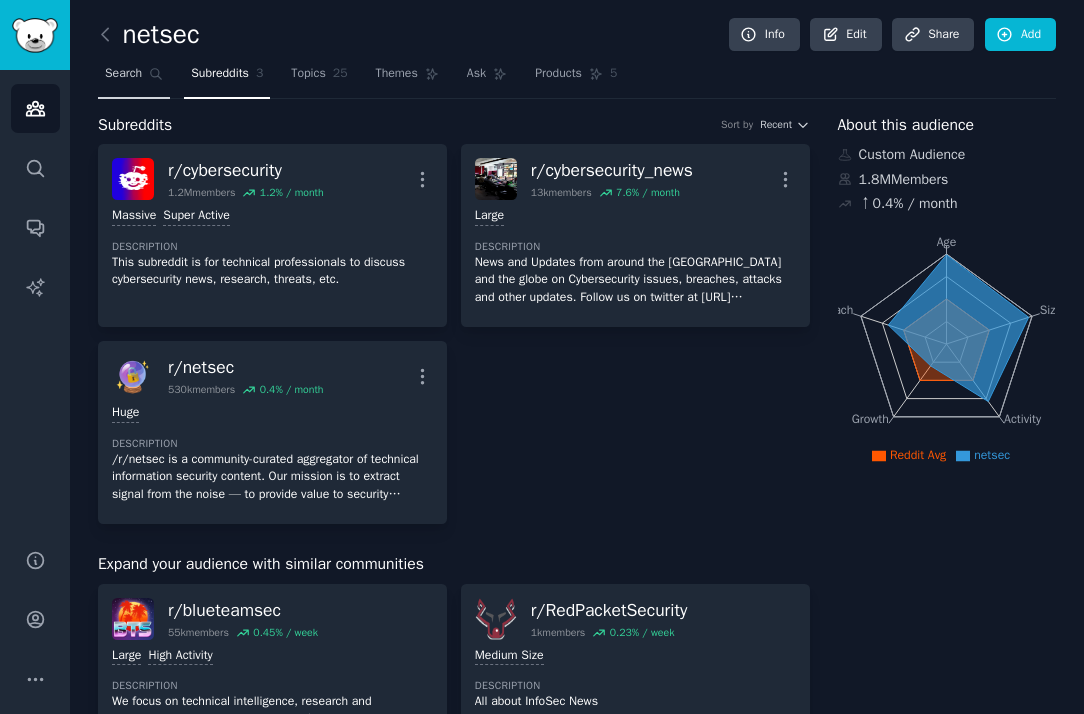 click on "Search" at bounding box center (134, 78) 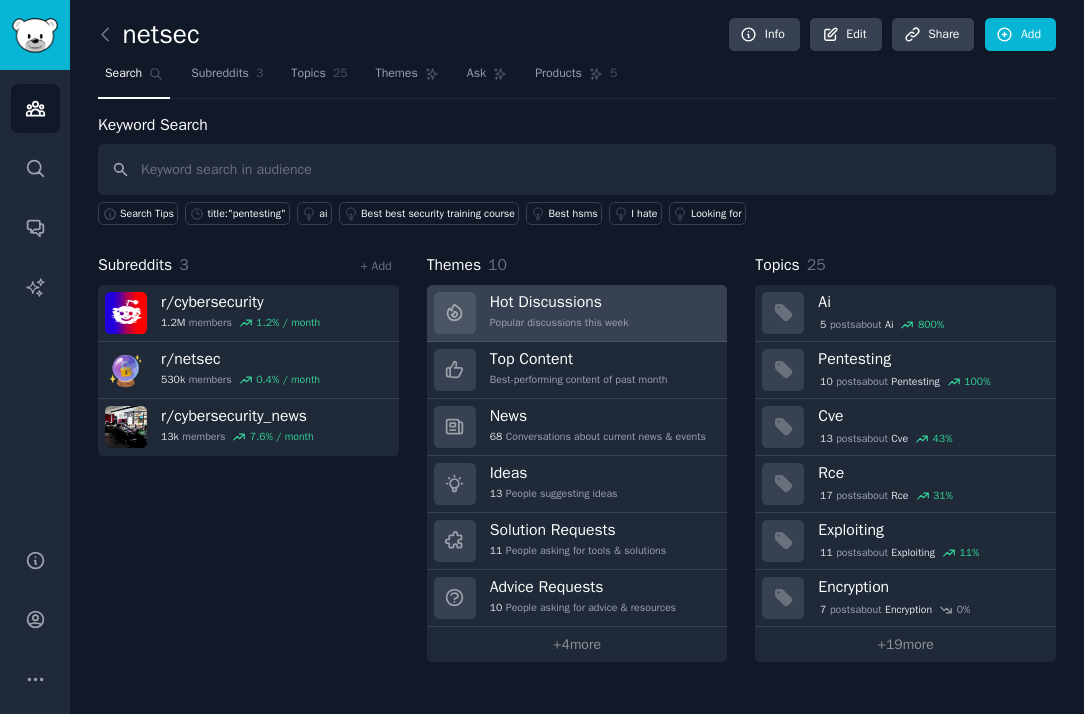 click on "Hot Discussions" at bounding box center [559, 302] 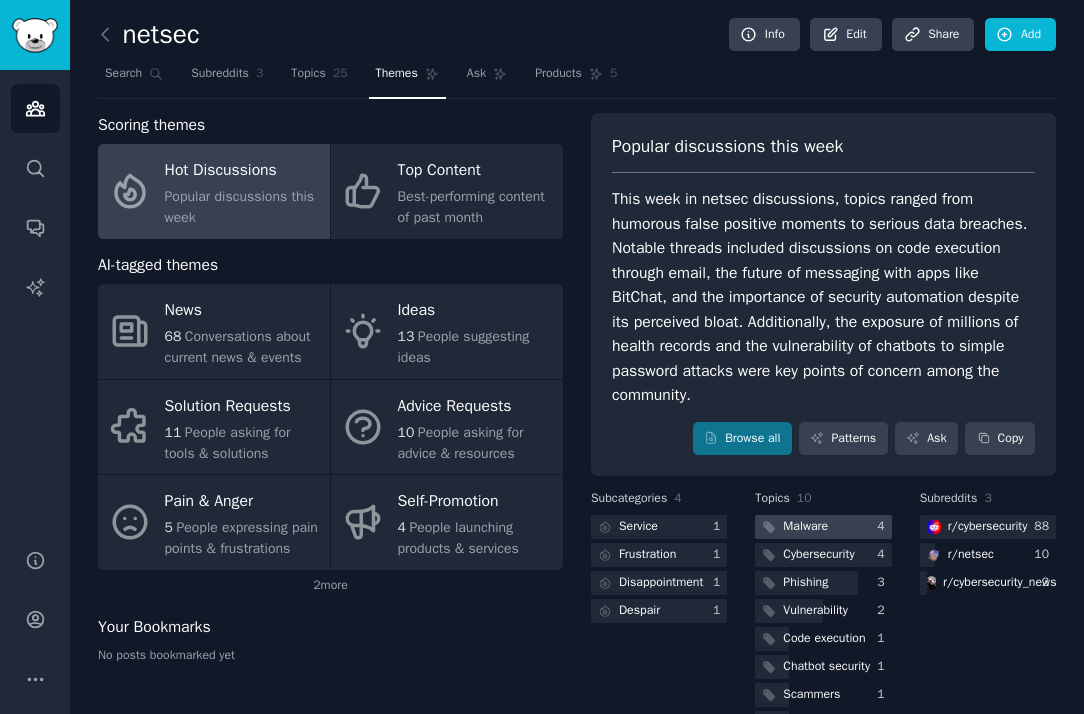 scroll, scrollTop: 26, scrollLeft: 0, axis: vertical 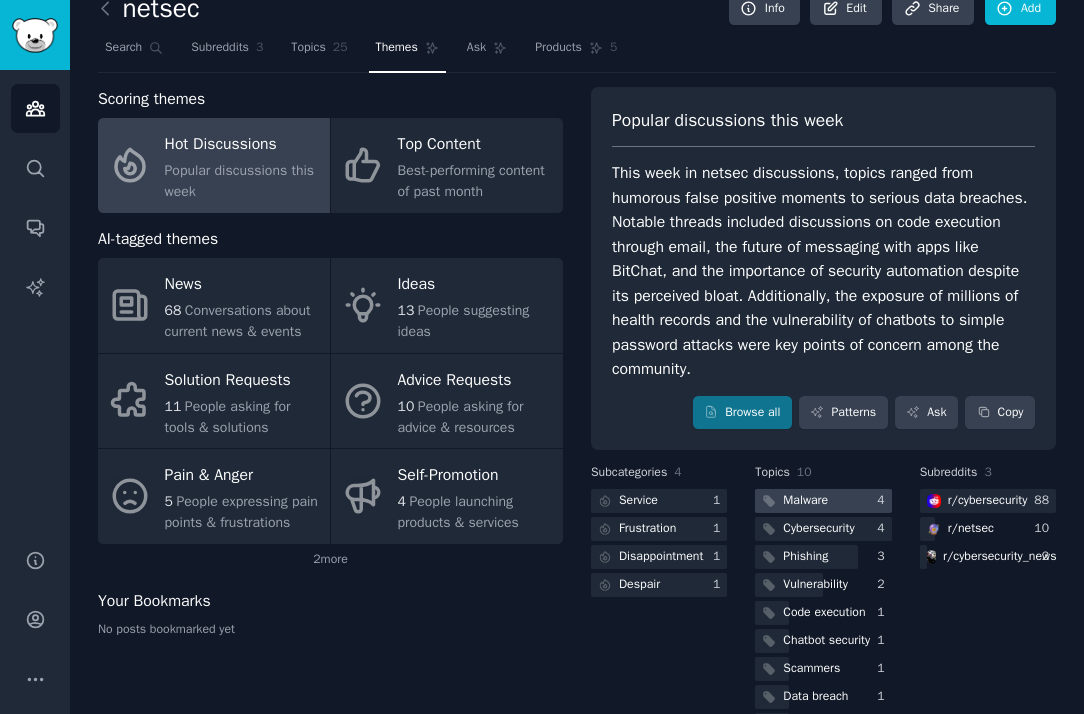 click on "Malware" at bounding box center [805, 501] 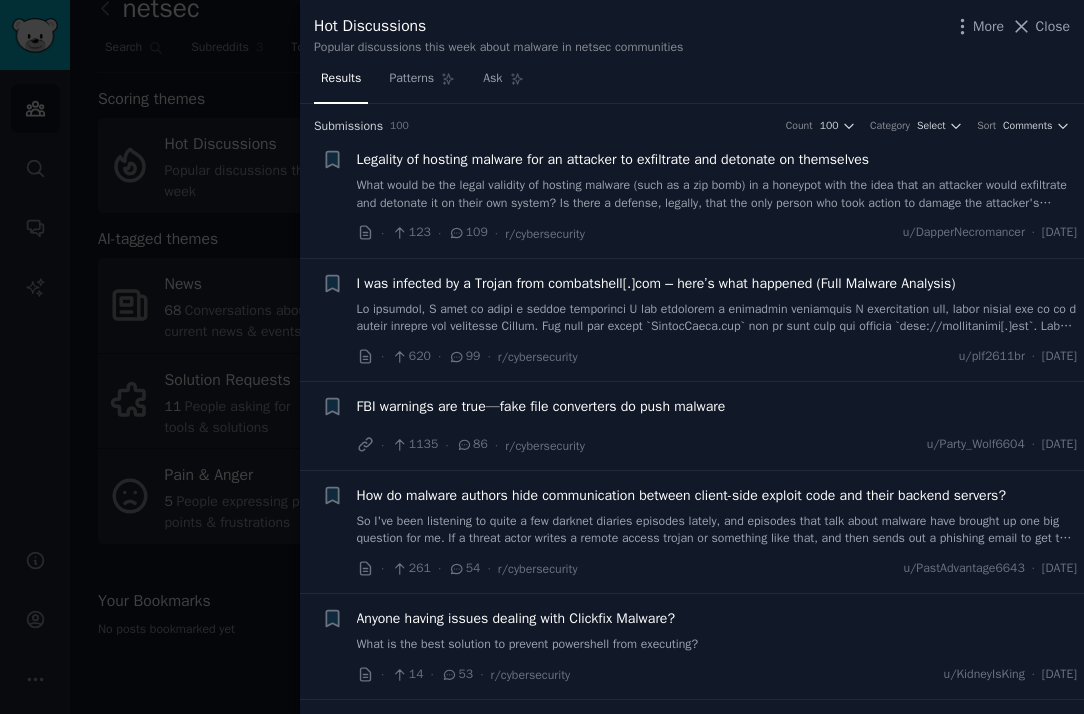 click on "Legality of hosting malware for an attacker to exfiltrate and detonate on themselves" at bounding box center (613, 159) 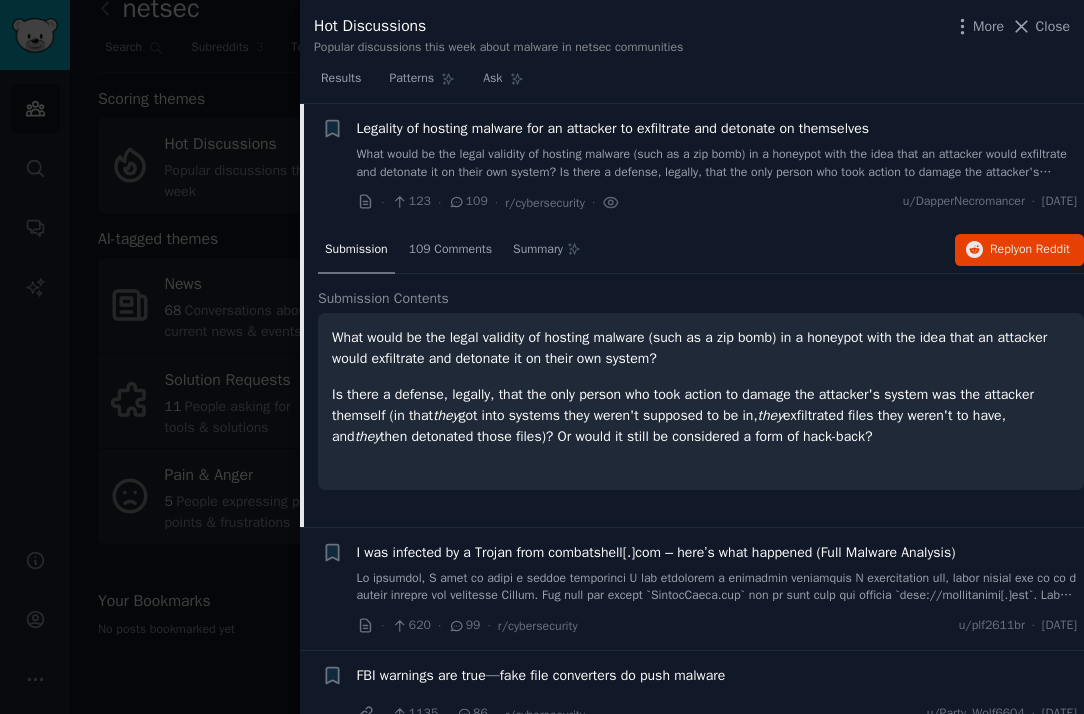 scroll, scrollTop: 0, scrollLeft: 0, axis: both 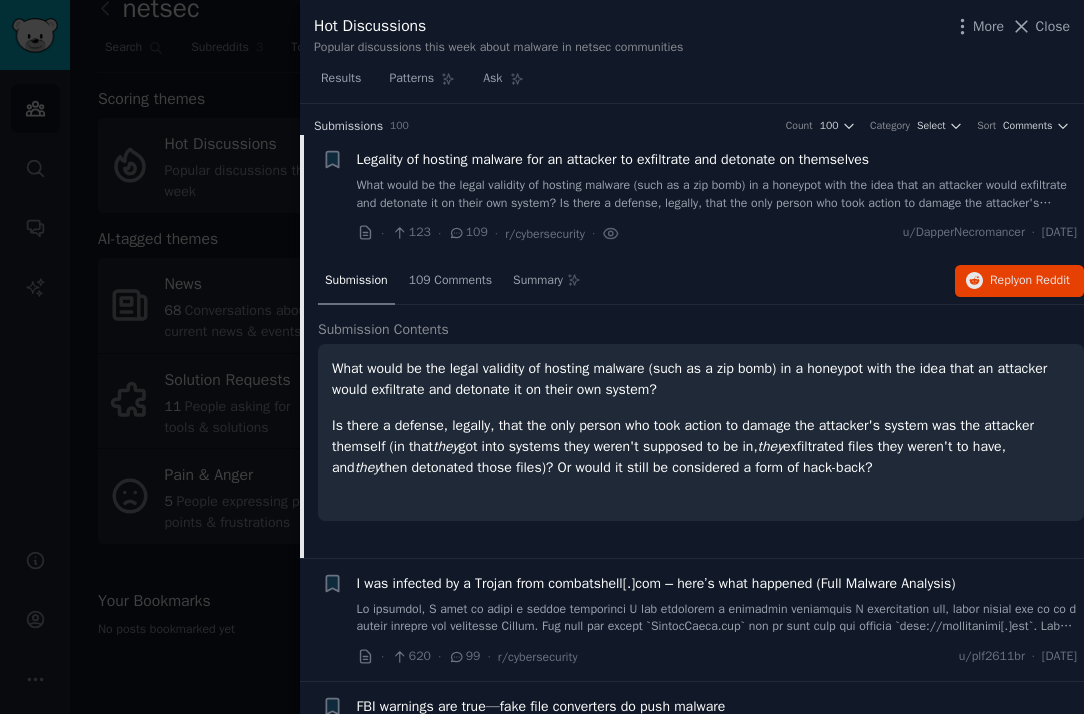 click on "Legality of hosting malware for an attacker to exfiltrate and detonate on themselves" at bounding box center (613, 159) 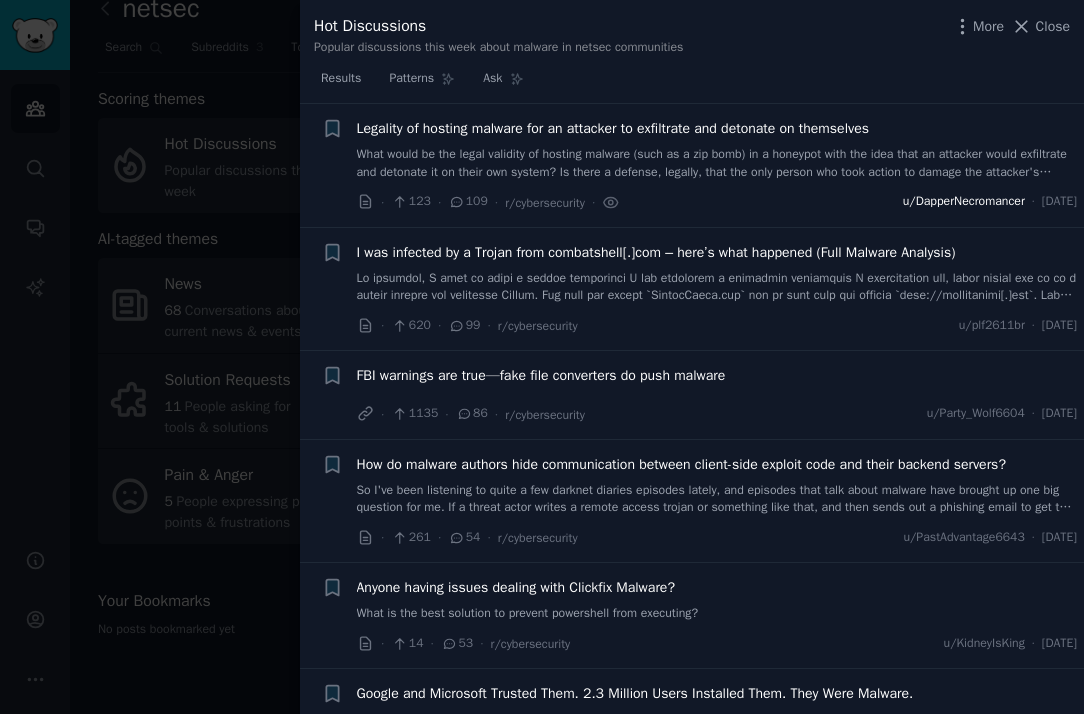 scroll, scrollTop: 0, scrollLeft: 0, axis: both 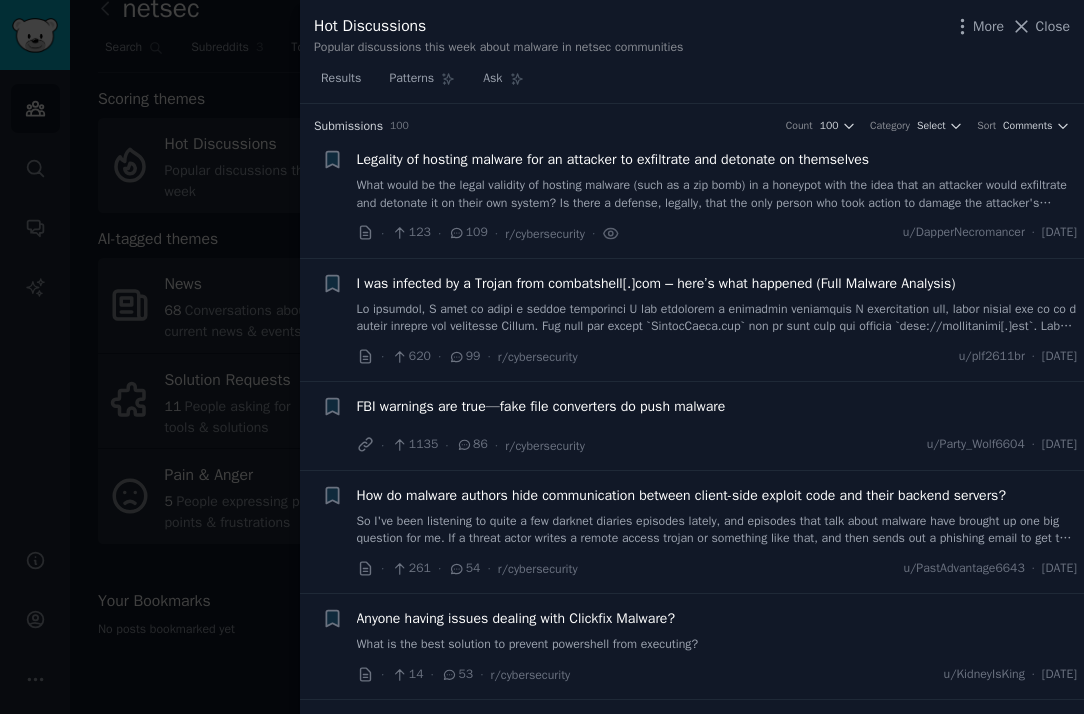 click on "Submission s 100   Count 100 Category Select Sort Comments" at bounding box center (692, 127) 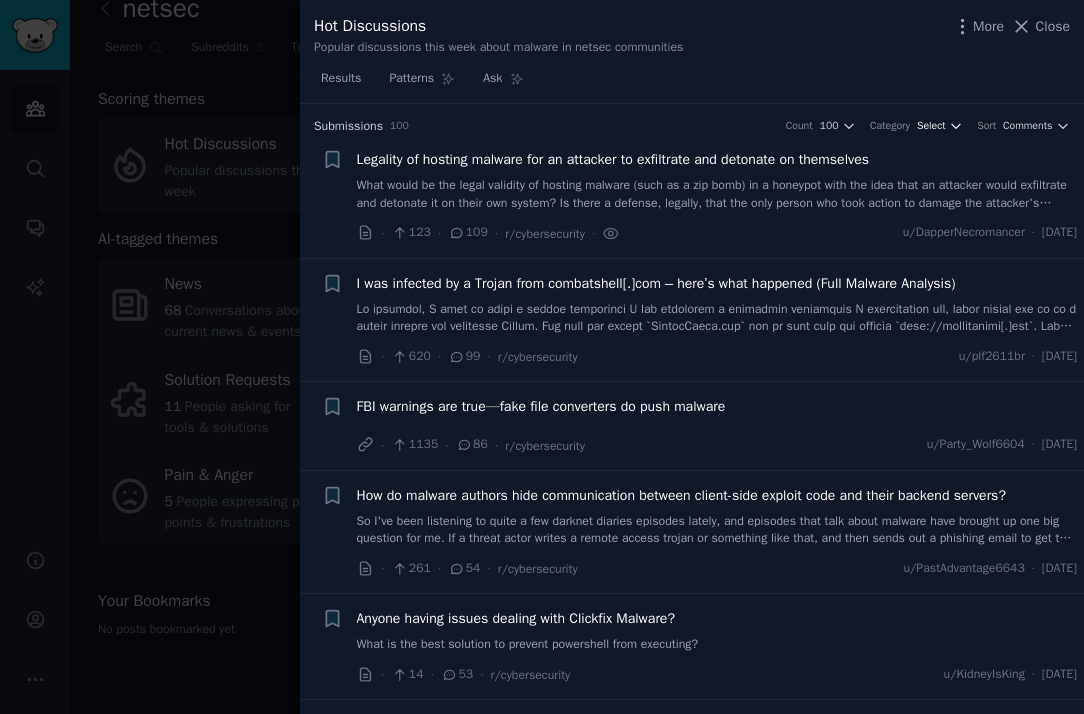 click 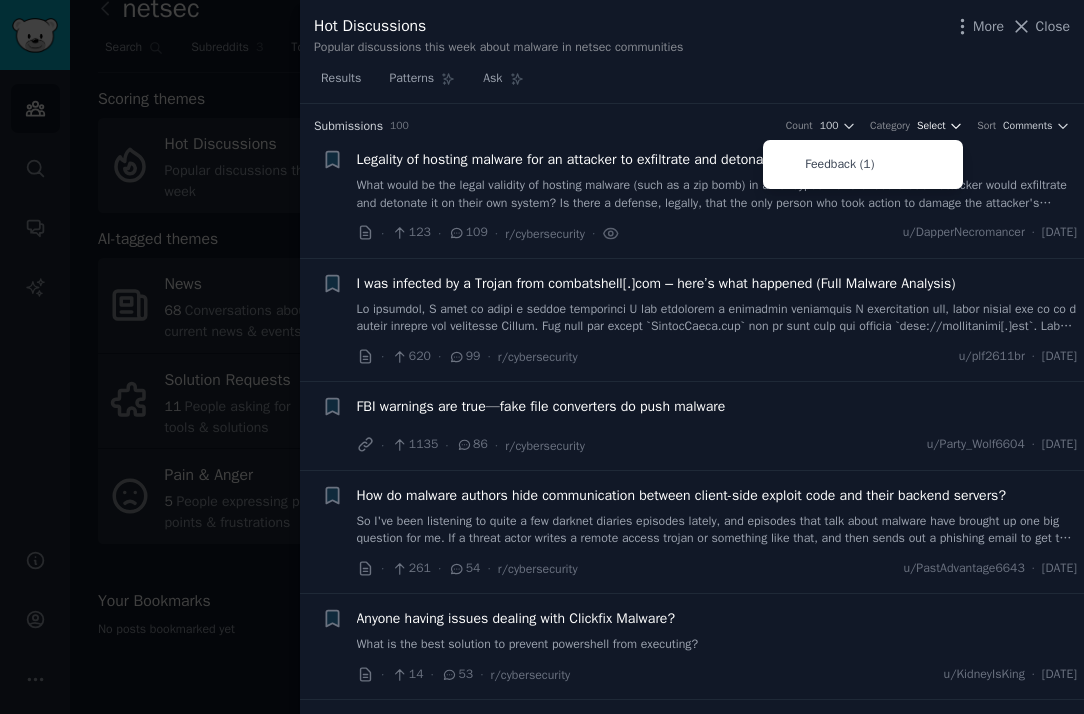 click 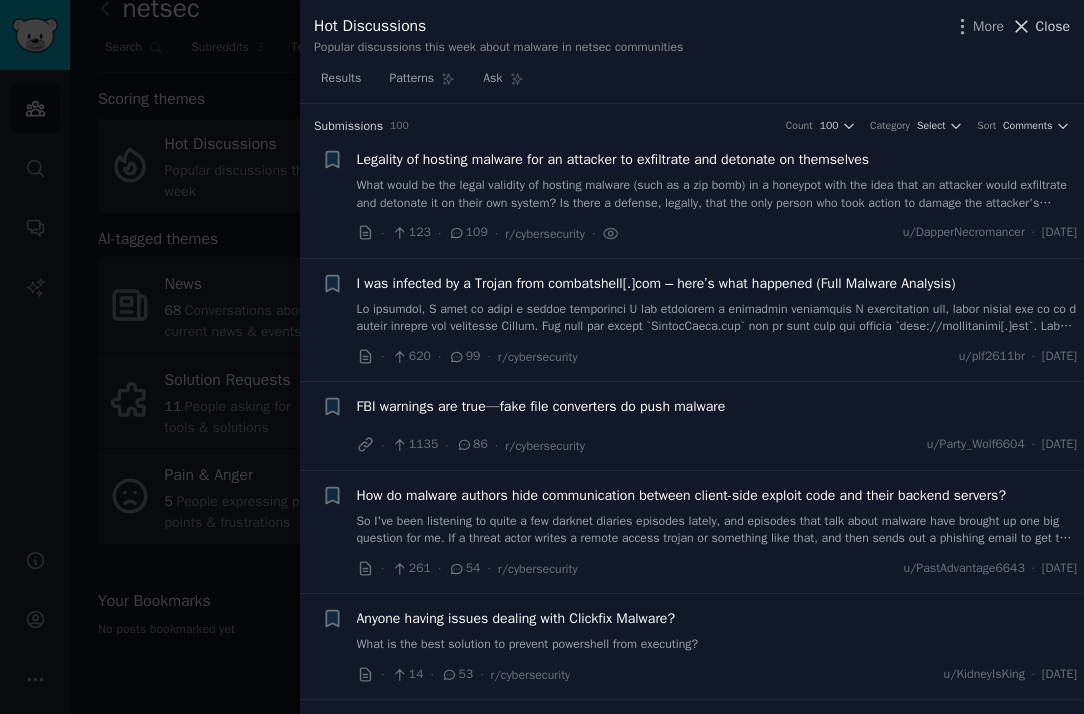 click 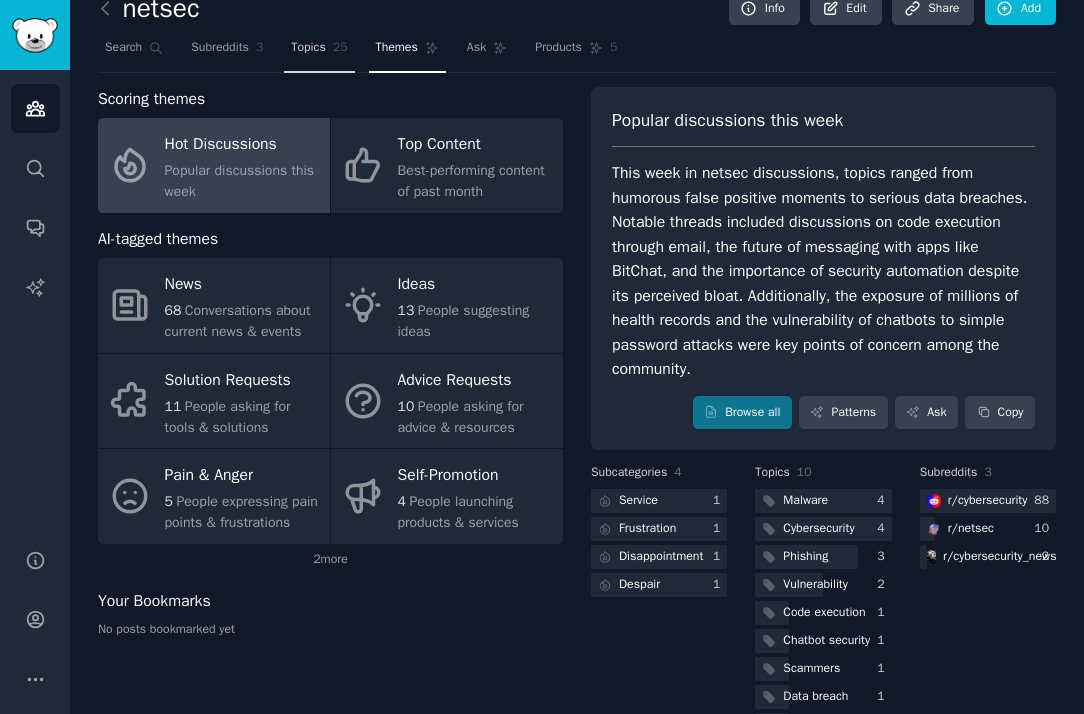 click on "Topics" at bounding box center [308, 48] 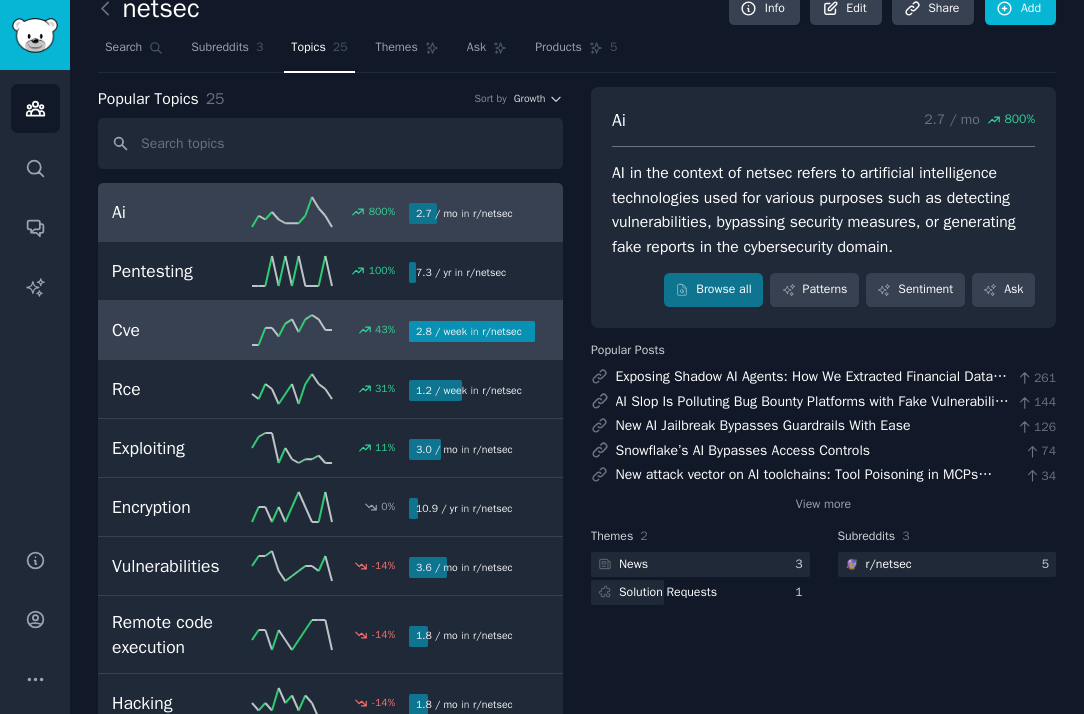 click on "Cve" at bounding box center [182, 330] 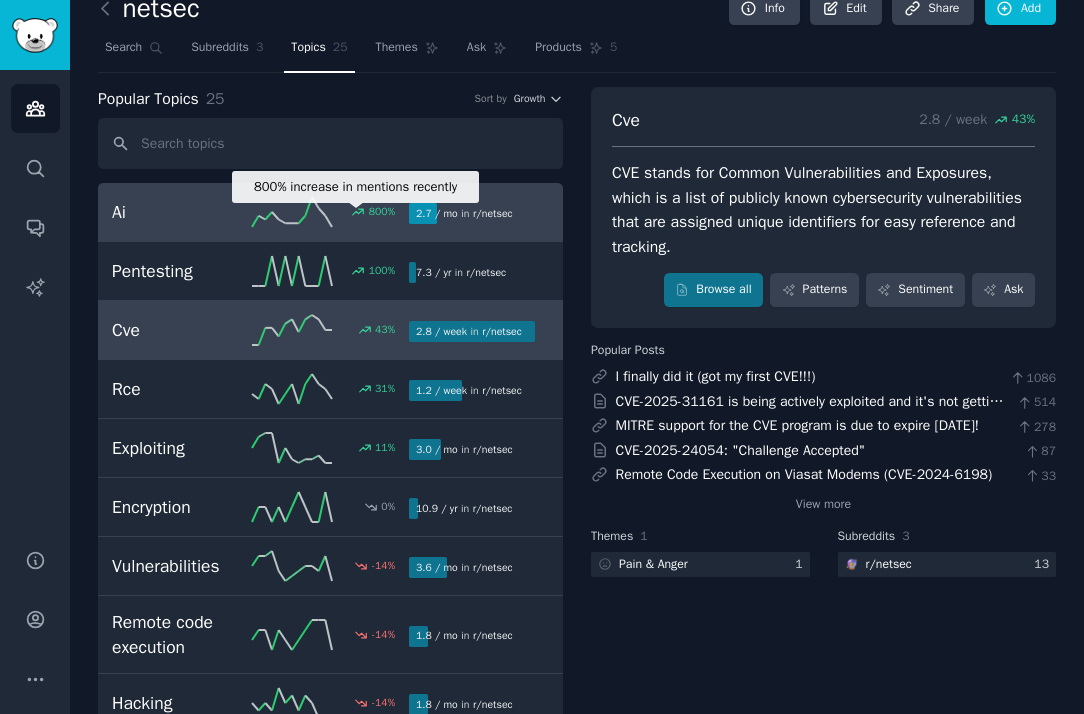 click 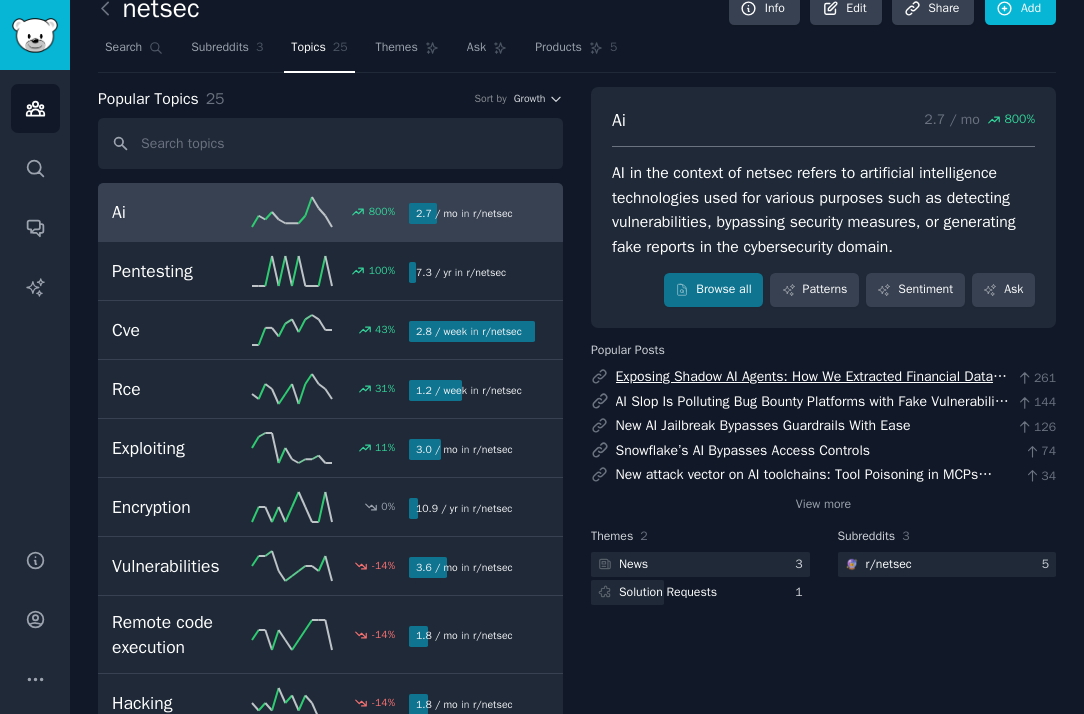 click on "Exposing Shadow AI Agents: How We Extracted Financial Data from Billion-Dollar Companies" at bounding box center [811, 387] 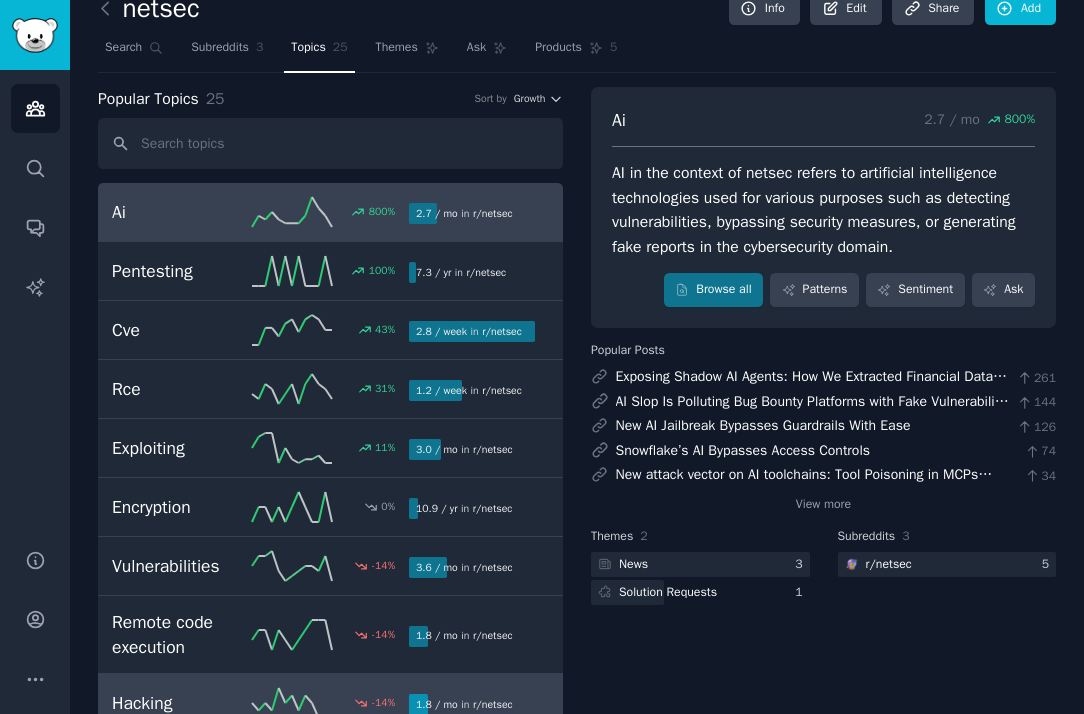 scroll, scrollTop: 0, scrollLeft: 0, axis: both 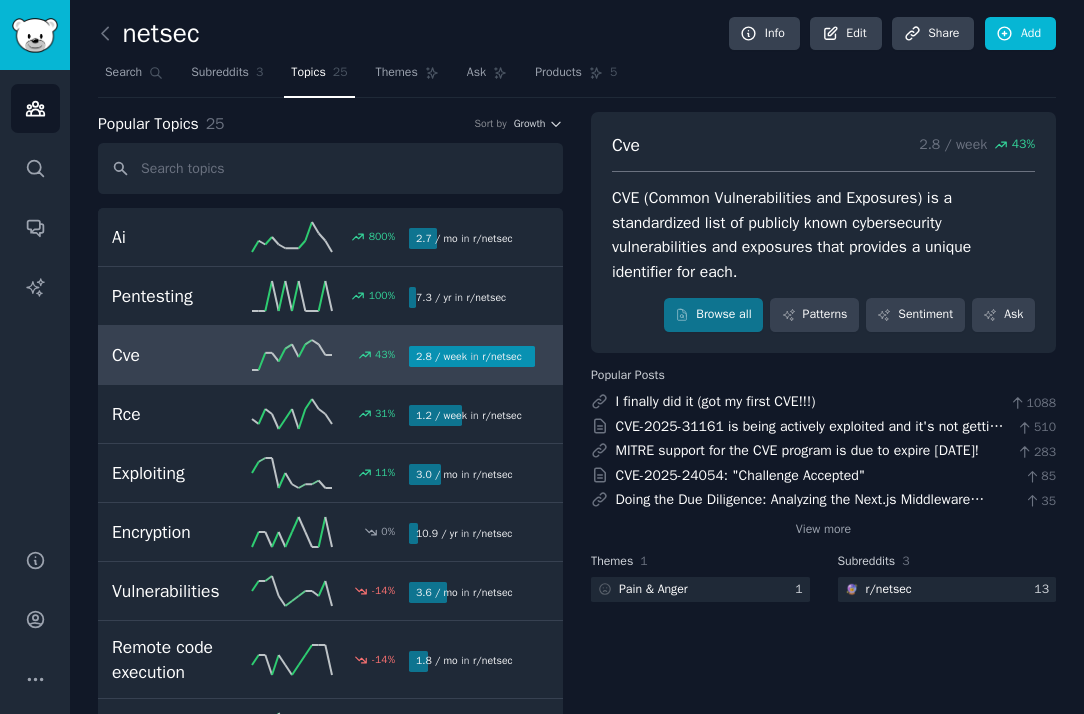 click on "Cve 43 % 2.8 / week  in    r/ netsec" at bounding box center (330, 355) 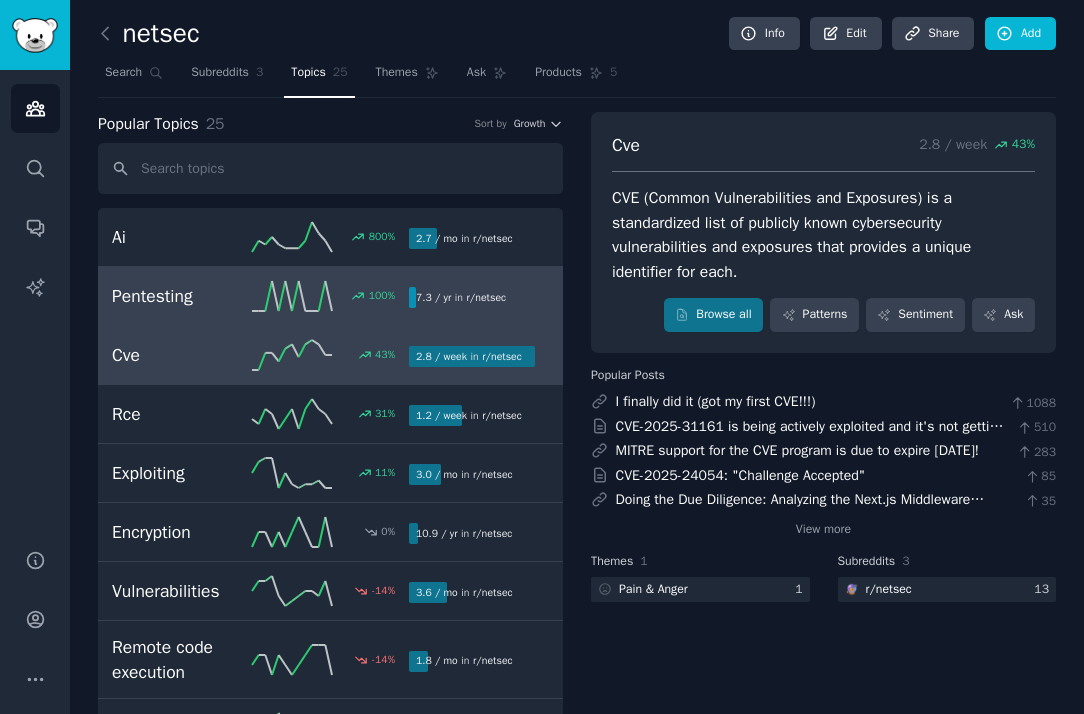 scroll, scrollTop: 0, scrollLeft: 0, axis: both 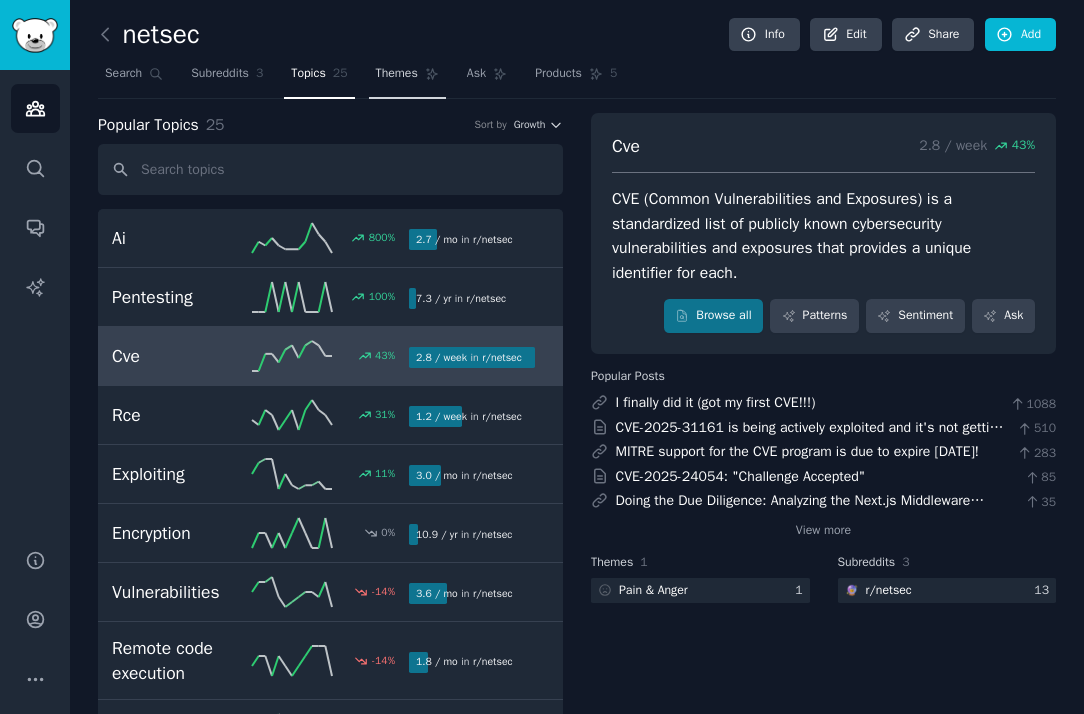 click on "Themes" at bounding box center (397, 74) 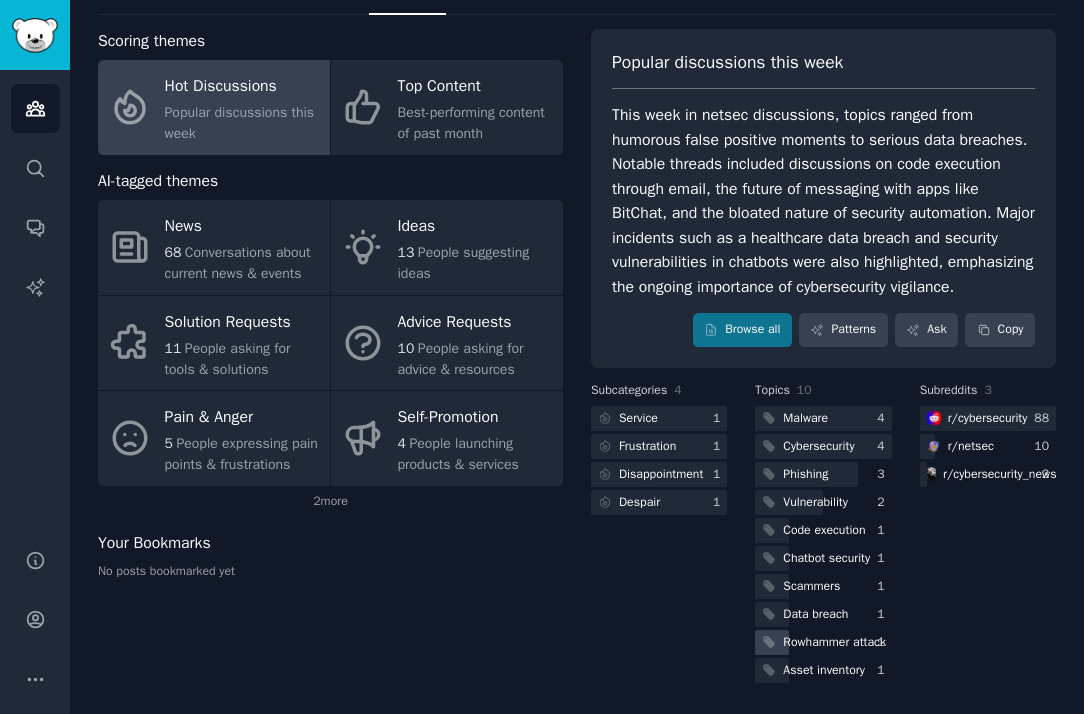 scroll, scrollTop: 108, scrollLeft: 0, axis: vertical 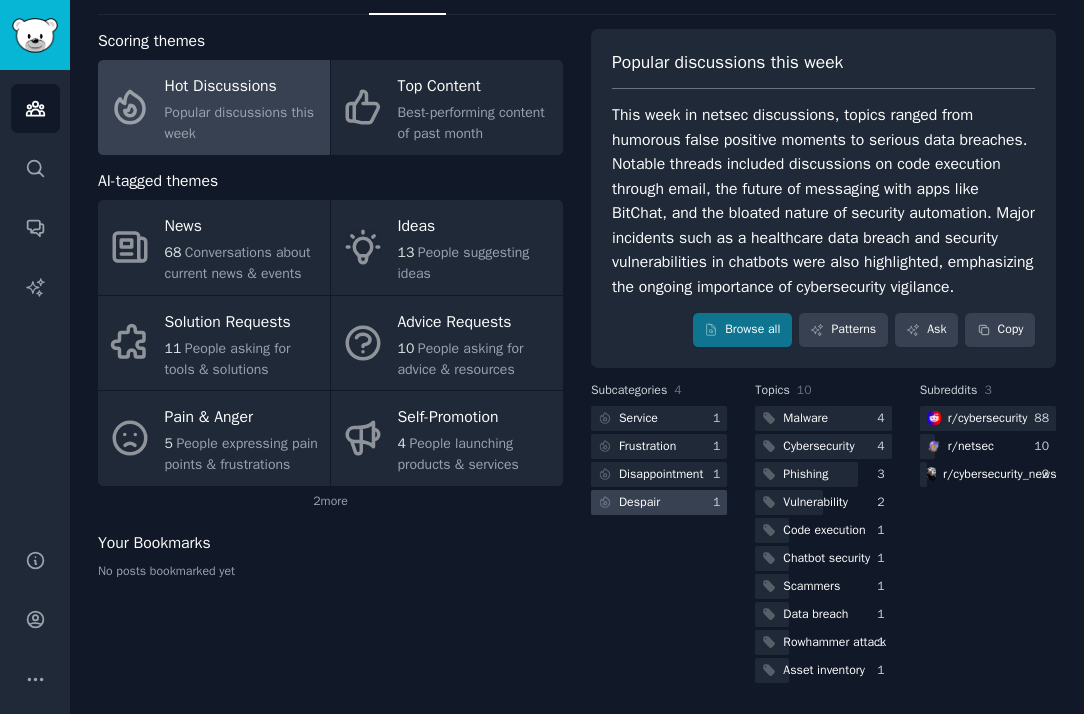 click on "Despair" at bounding box center [639, 503] 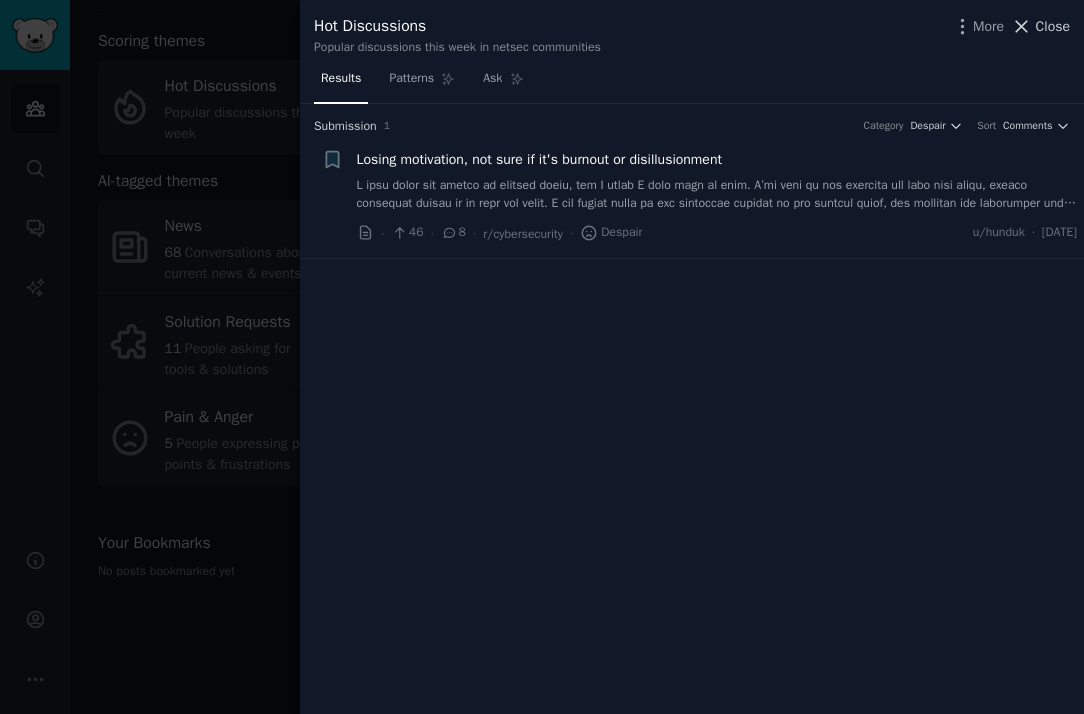 click 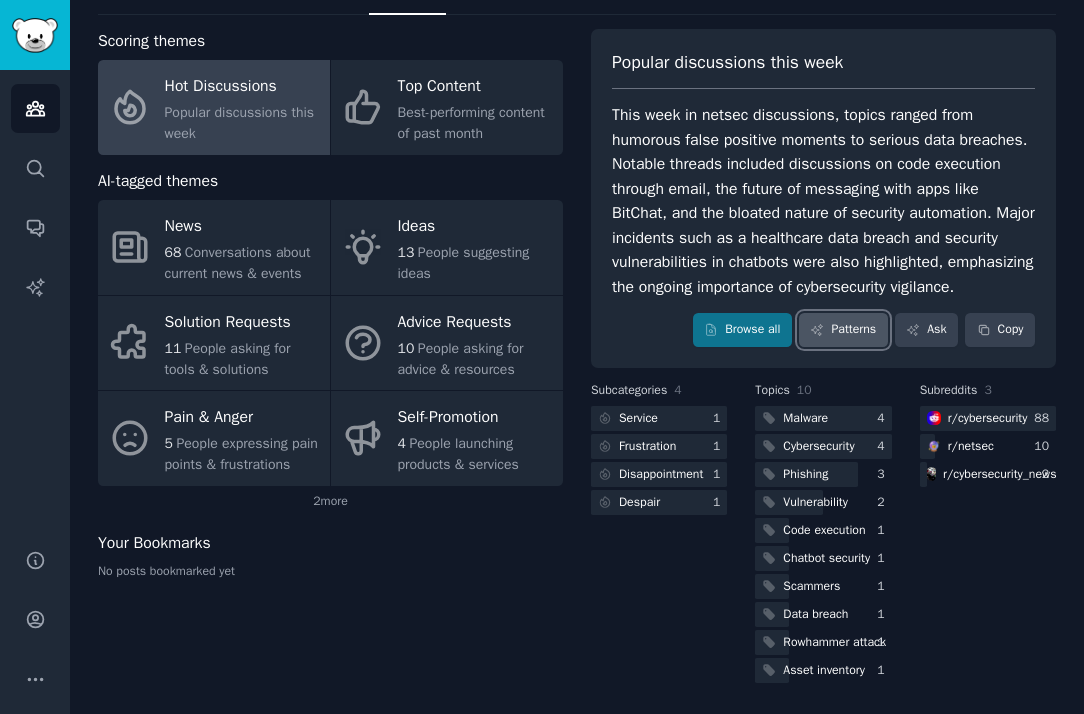 click on "Patterns" at bounding box center (843, 330) 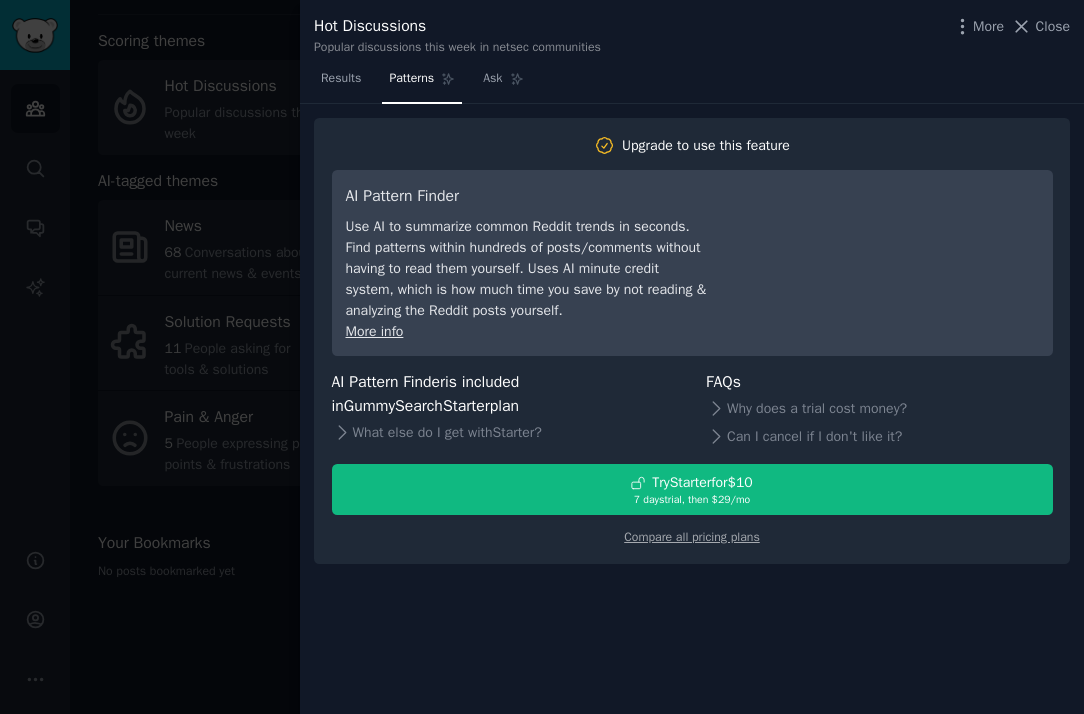 click on "More Close" at bounding box center (1011, 26) 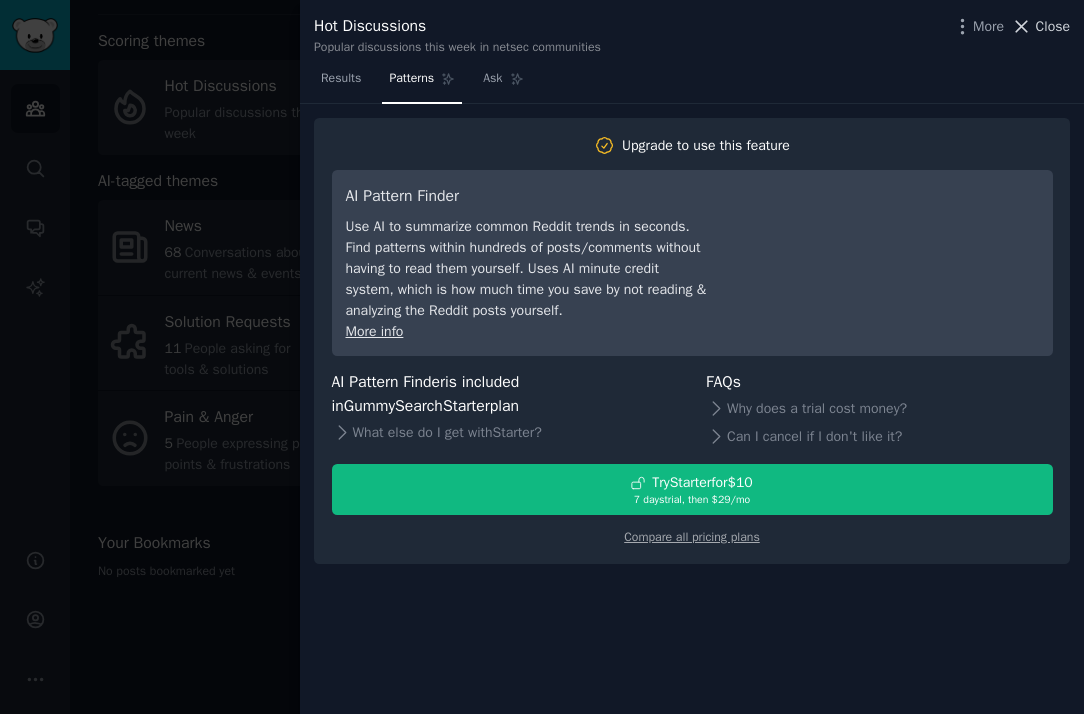 click 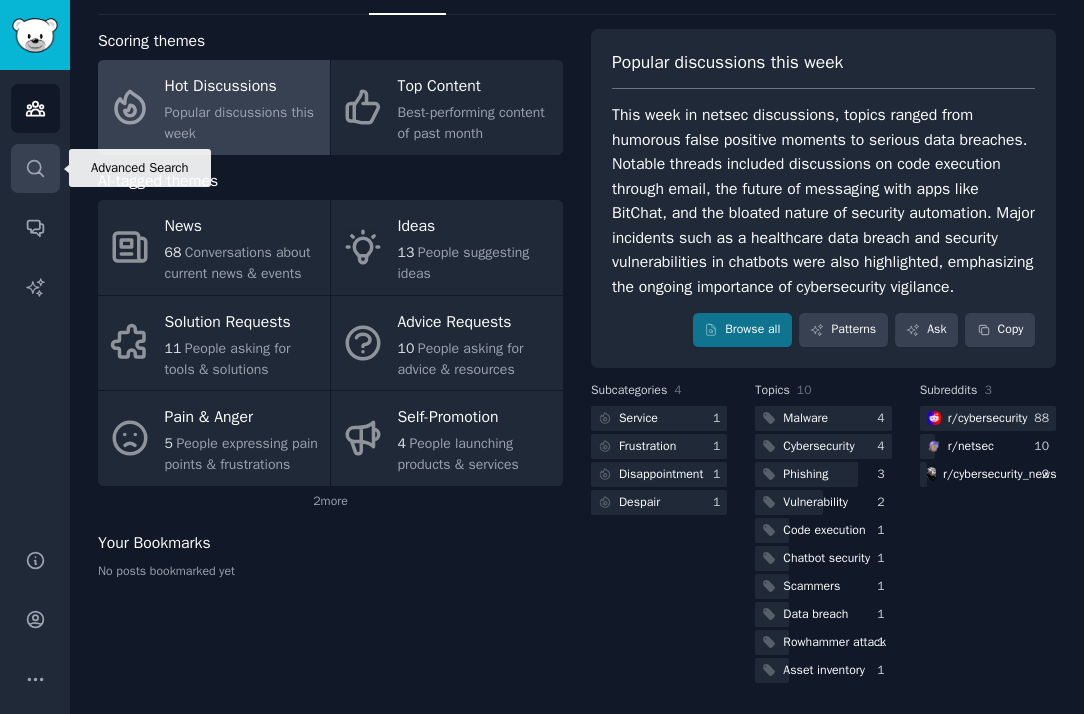 click on "Search" at bounding box center (35, 168) 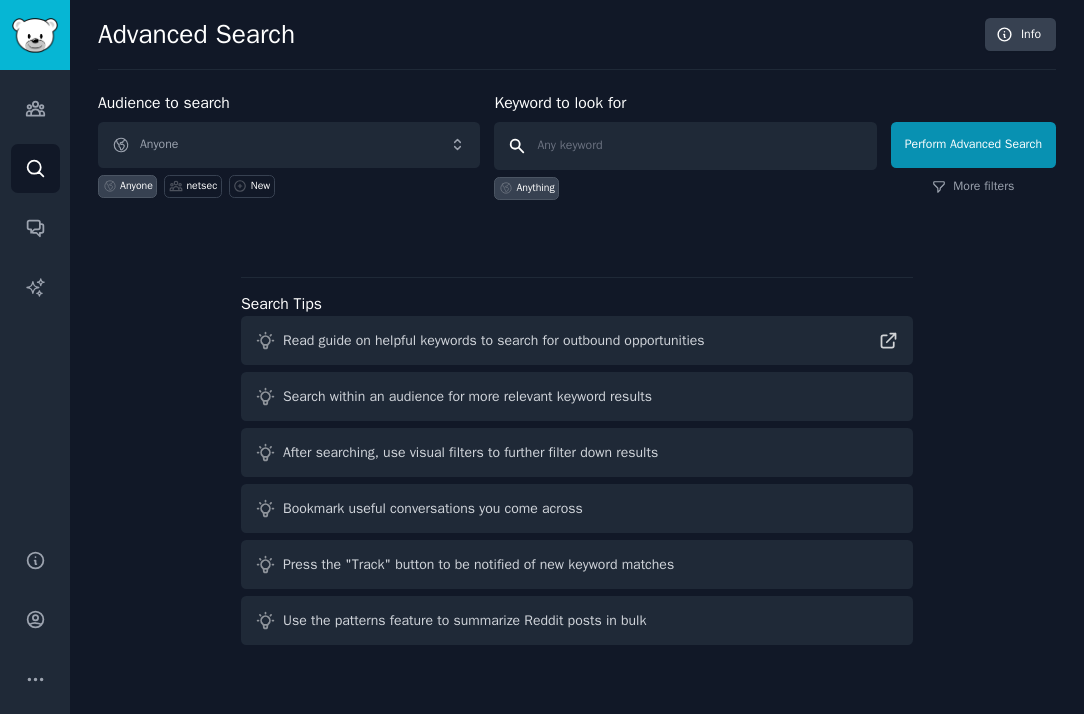 click at bounding box center [685, 146] 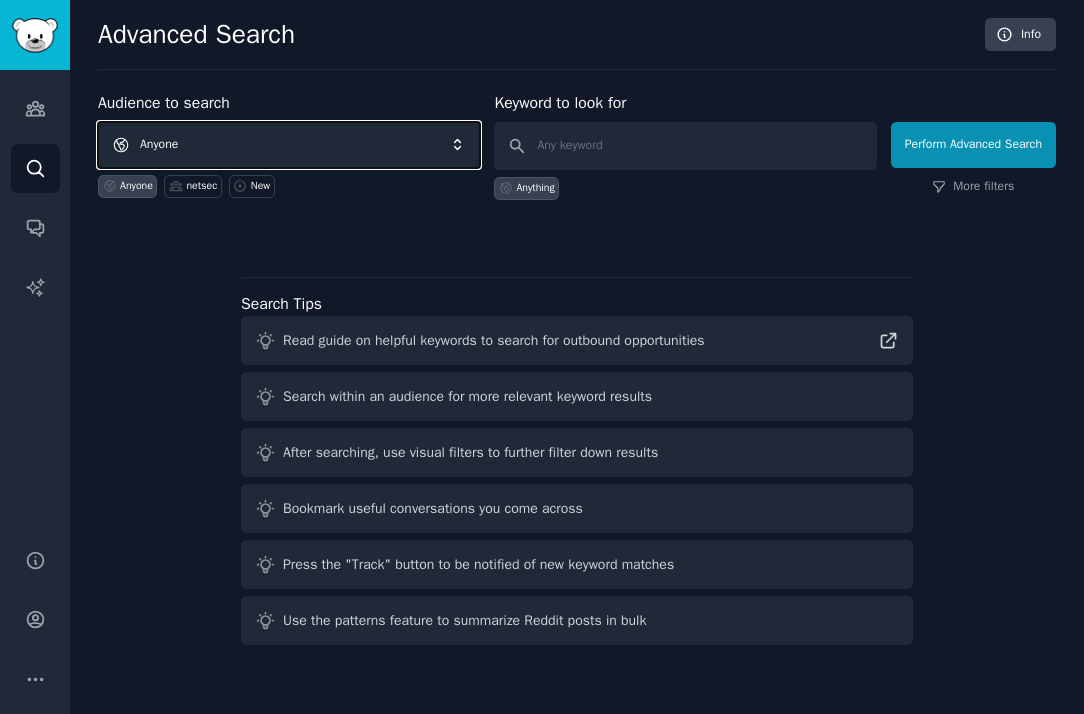 click on "Anyone" at bounding box center (289, 145) 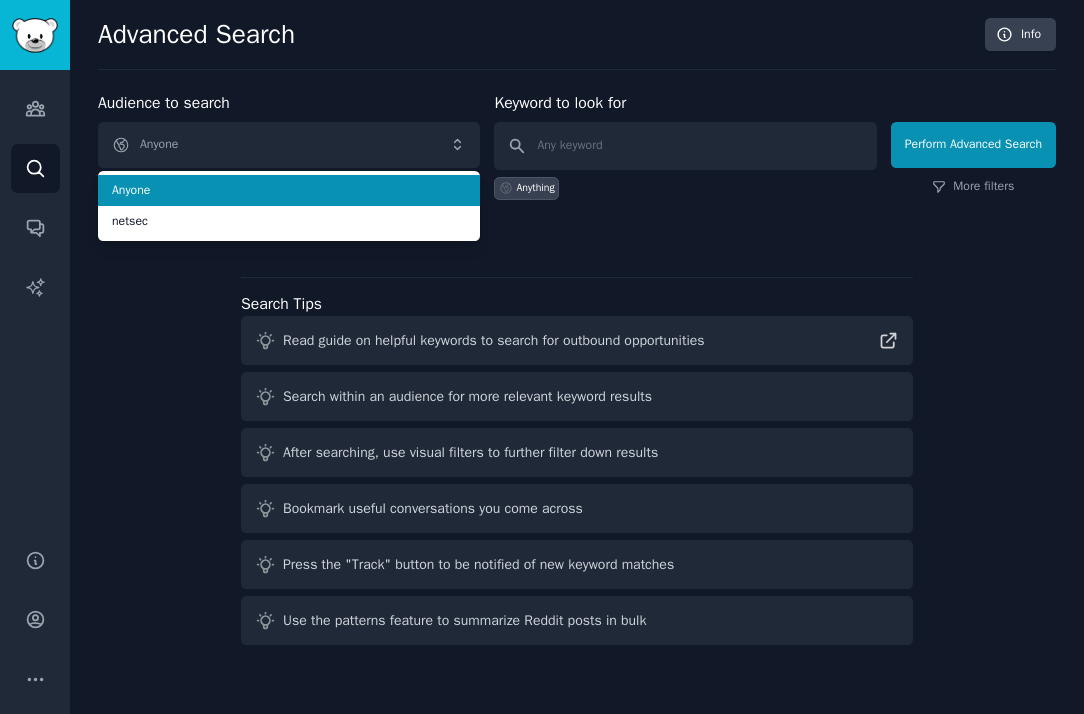 click on "Anyone" at bounding box center (289, 191) 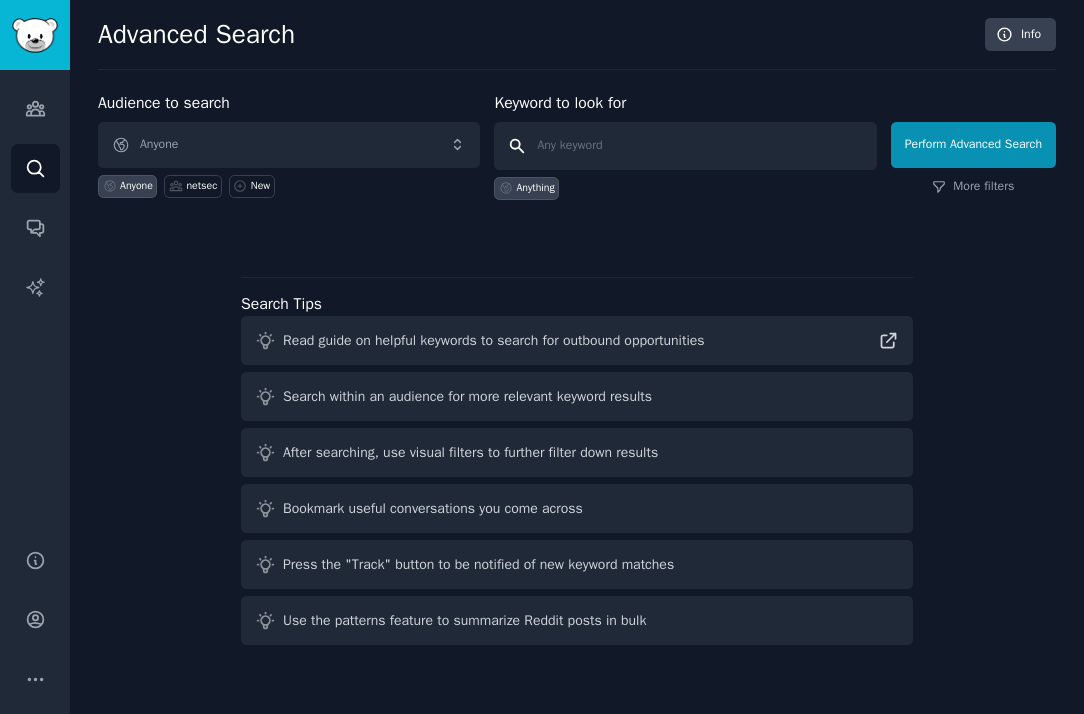 click at bounding box center (685, 146) 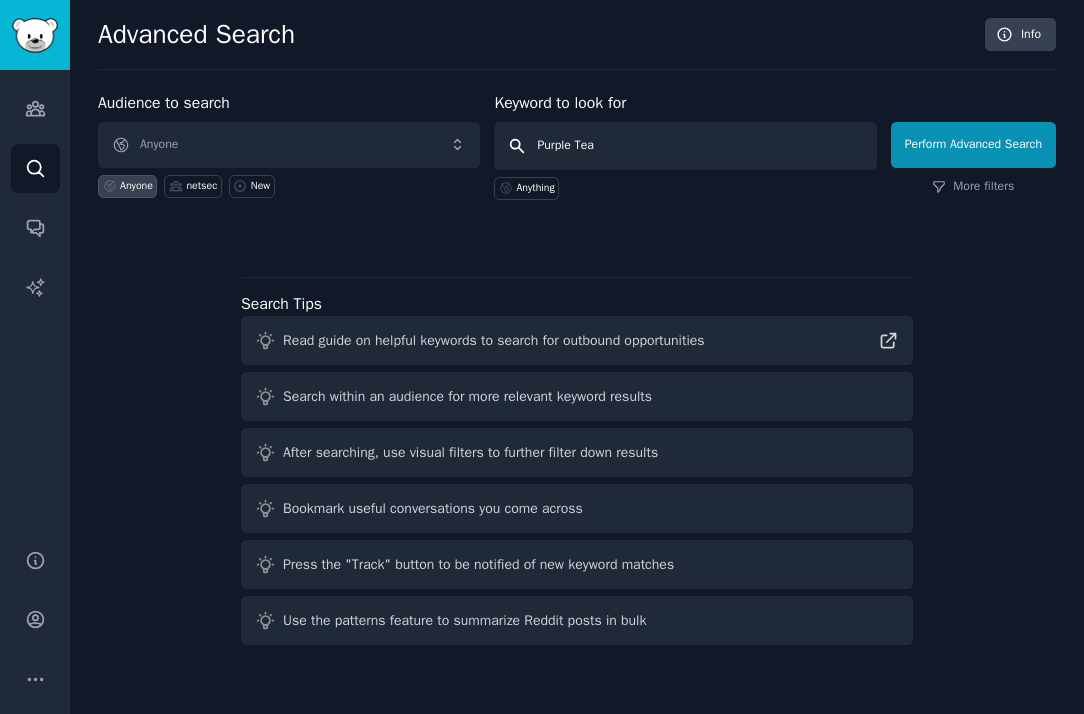 type on "Purple Team" 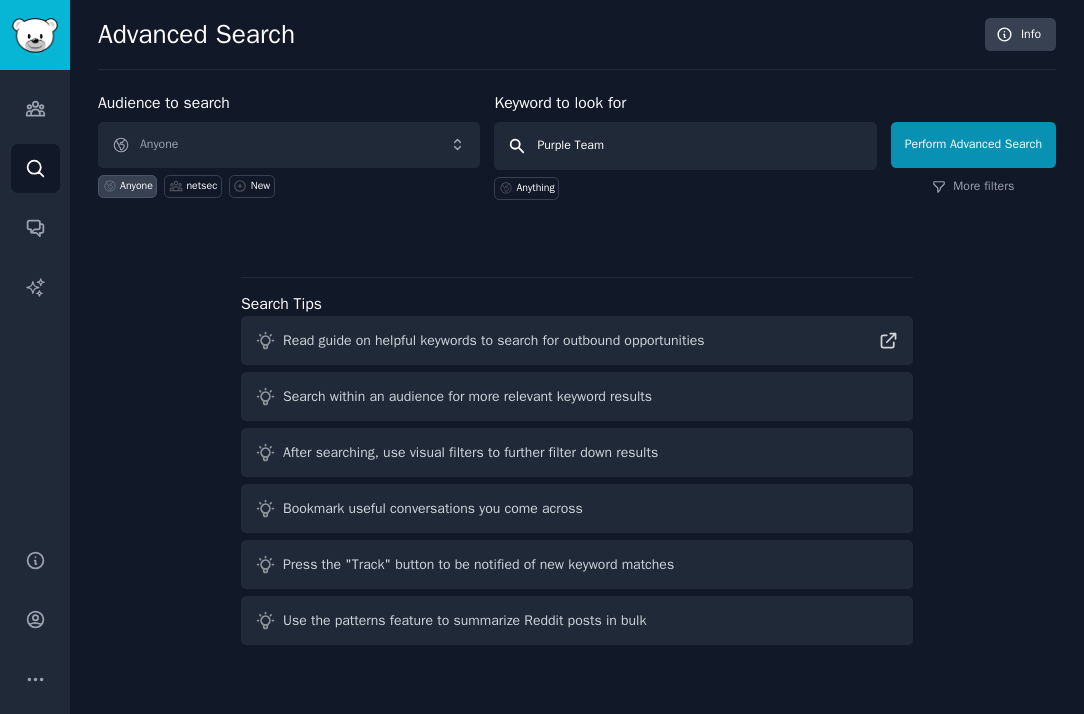click on "Perform Advanced Search" at bounding box center (973, 145) 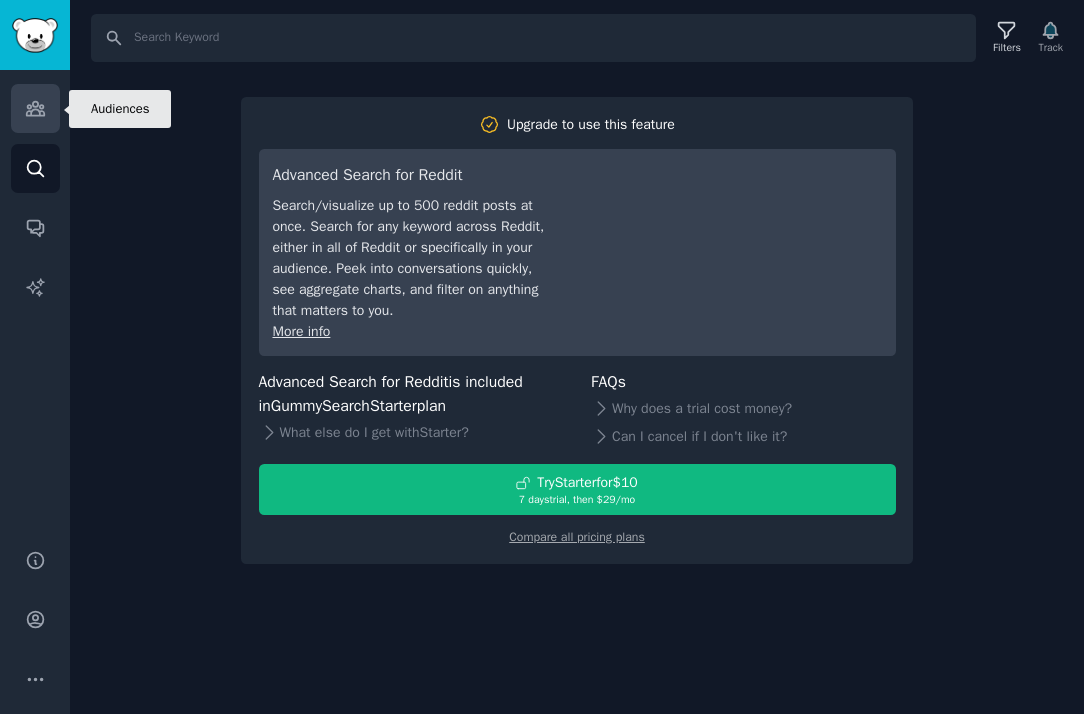 click on "Audiences" at bounding box center [35, 108] 